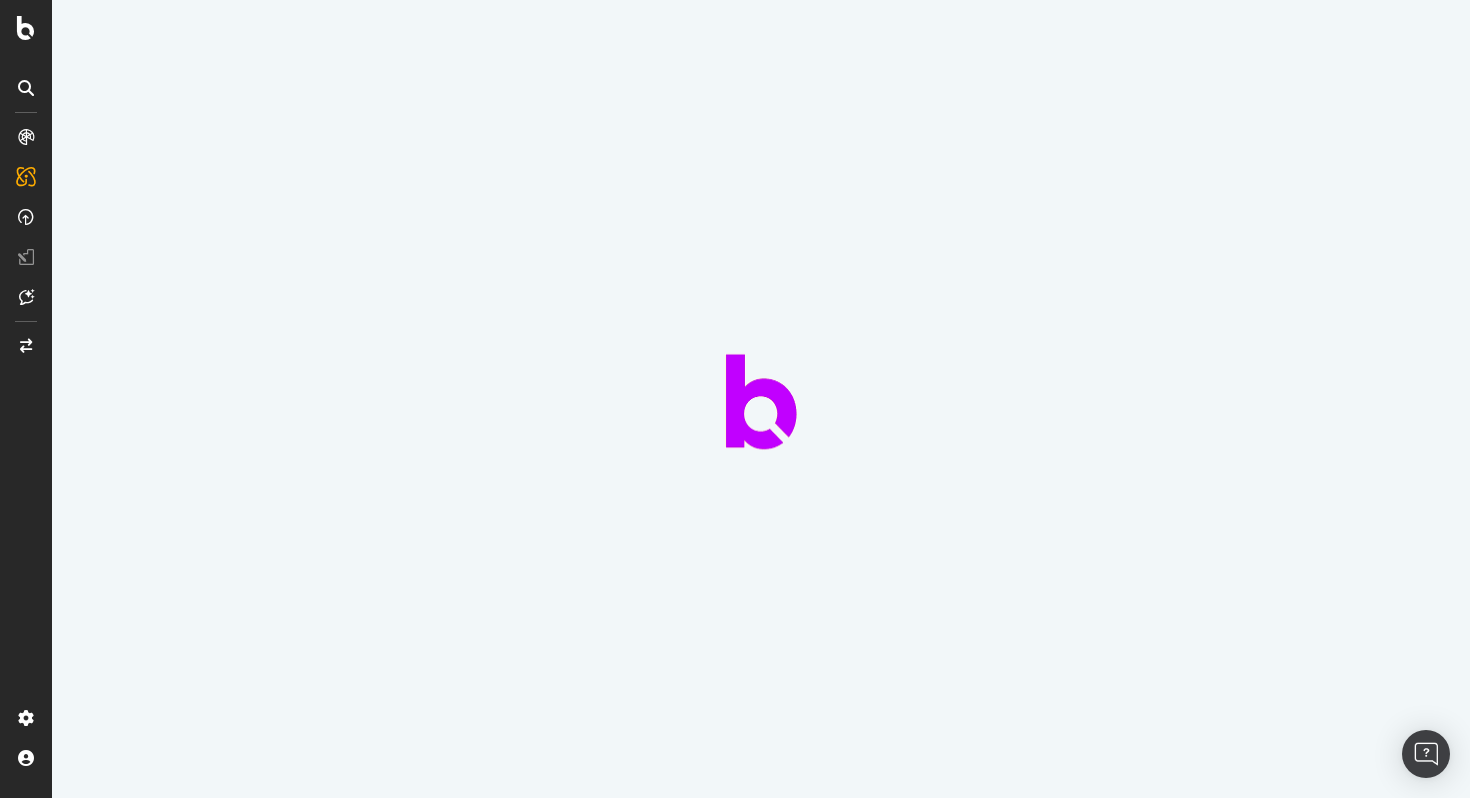 scroll, scrollTop: 0, scrollLeft: 0, axis: both 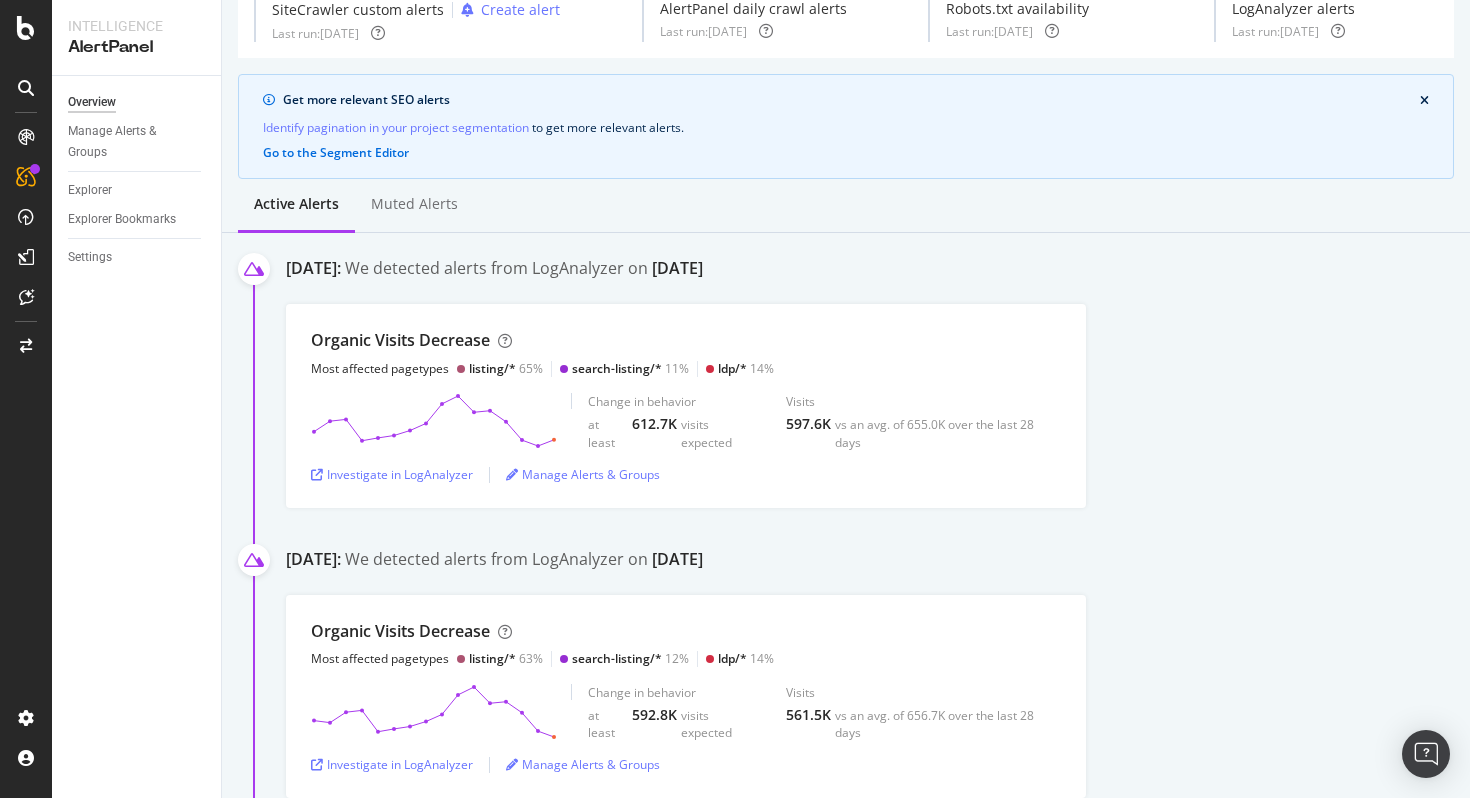 drag, startPoint x: 475, startPoint y: 561, endPoint x: 820, endPoint y: 568, distance: 345.071 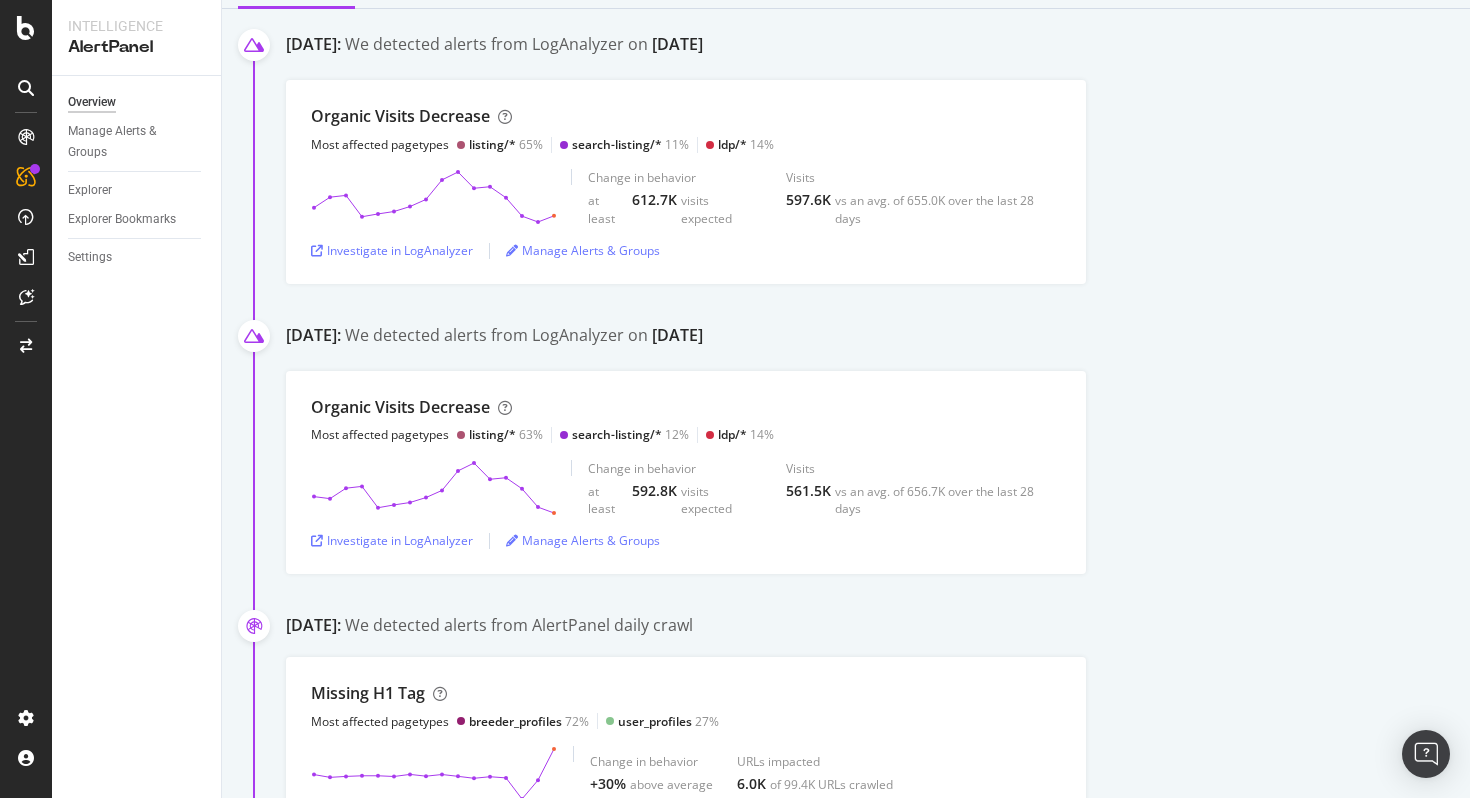 scroll, scrollTop: 0, scrollLeft: 0, axis: both 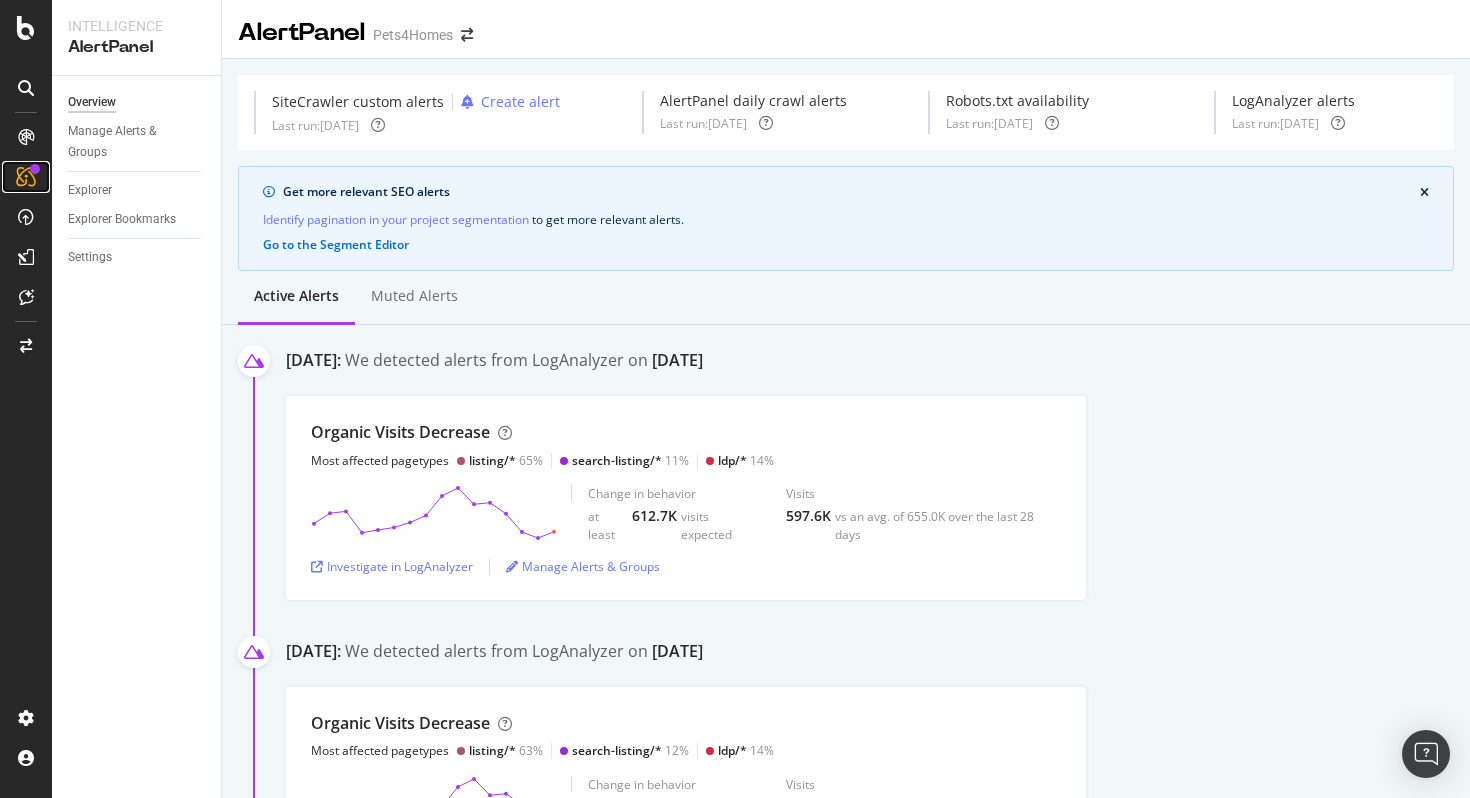 click at bounding box center [26, 177] 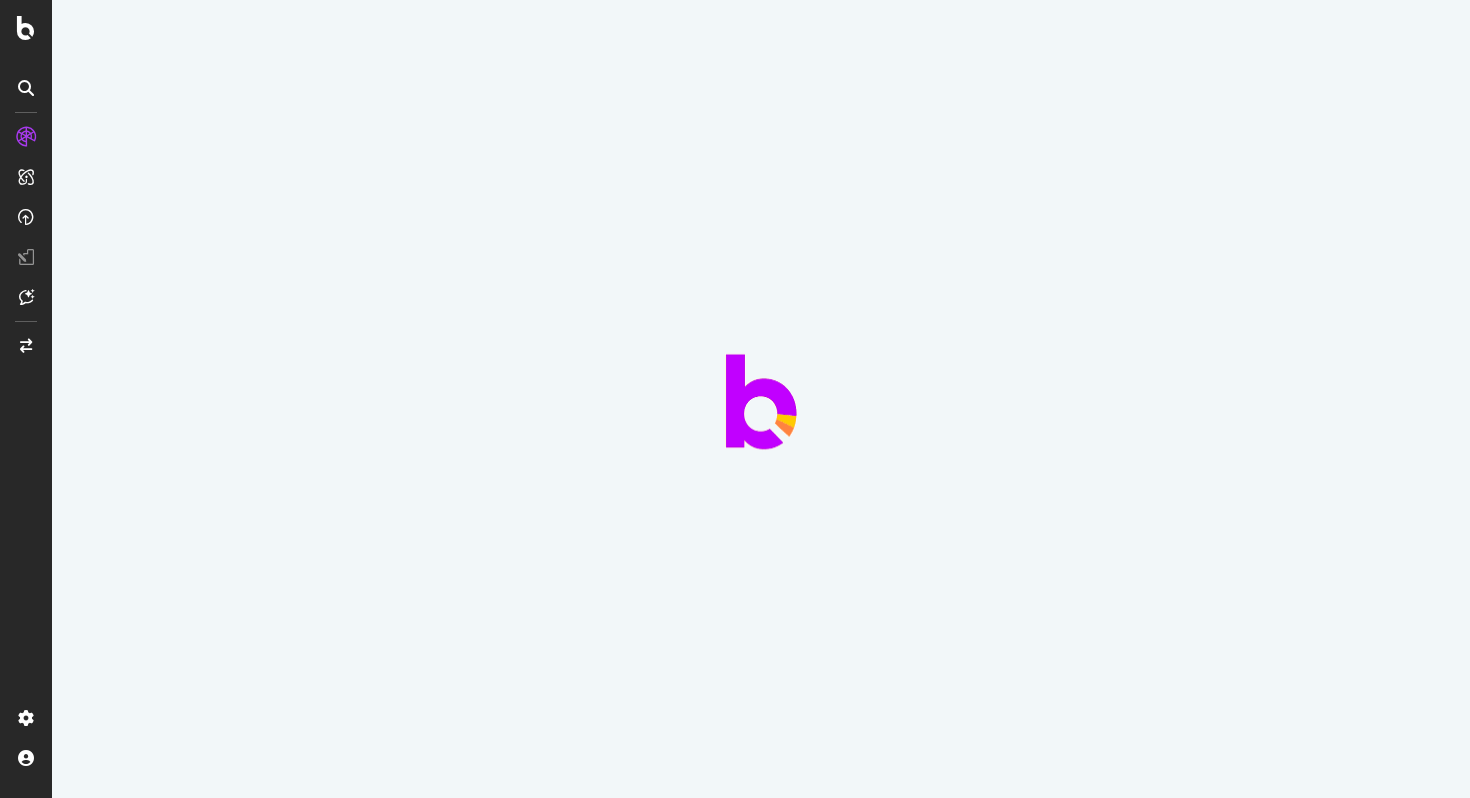 scroll, scrollTop: 0, scrollLeft: 0, axis: both 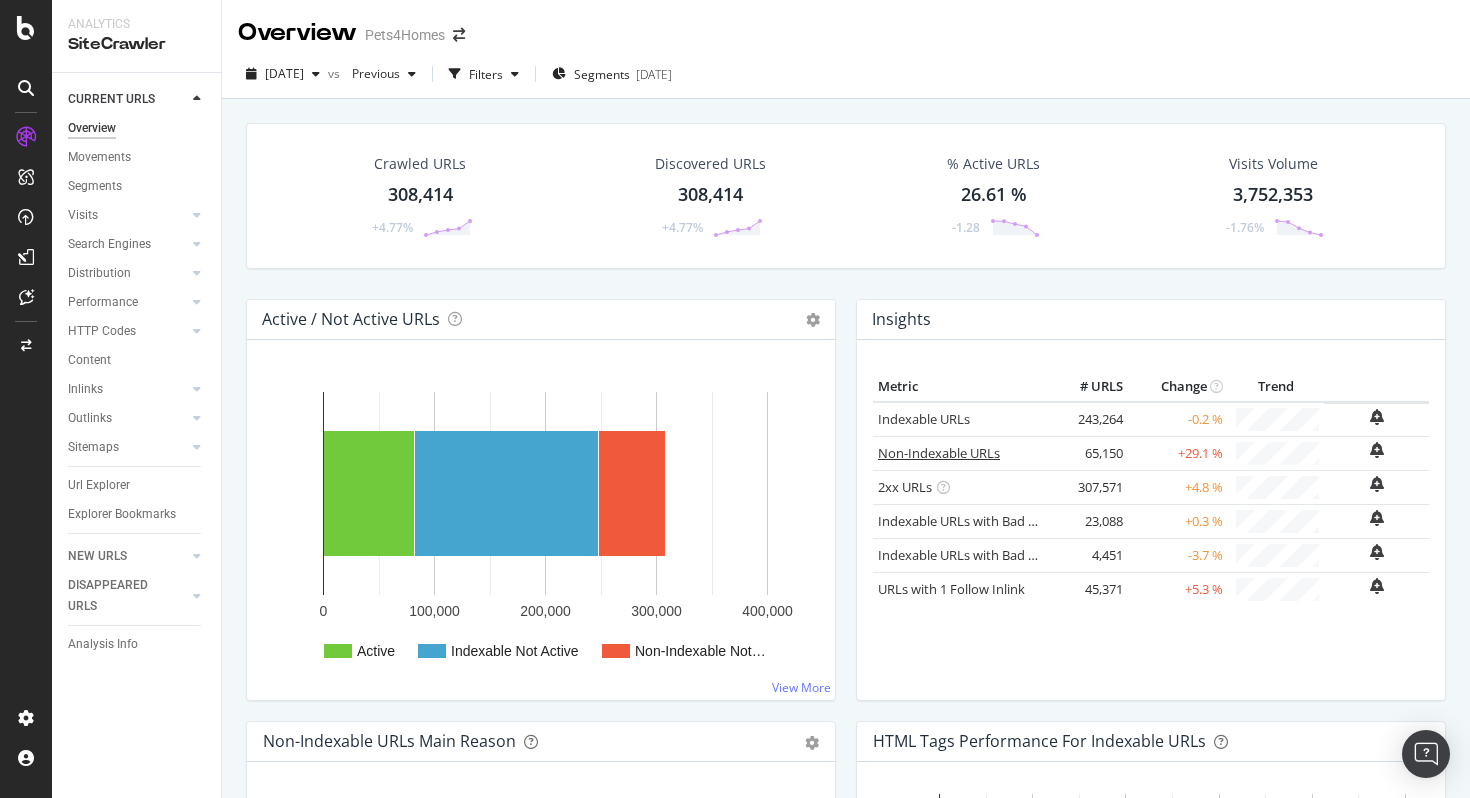 click on "Non-Indexable URLs" at bounding box center [939, 453] 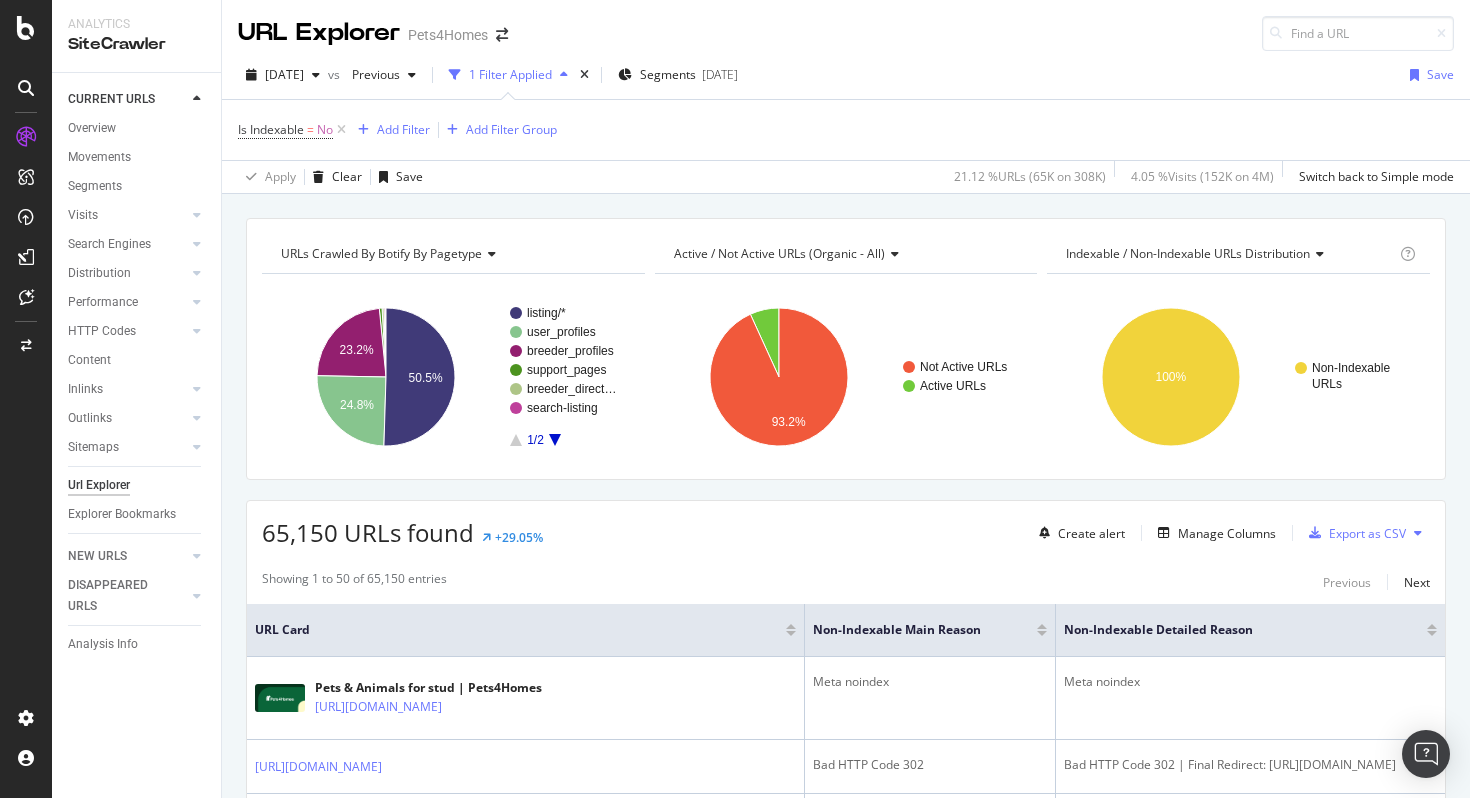 scroll, scrollTop: 25, scrollLeft: 0, axis: vertical 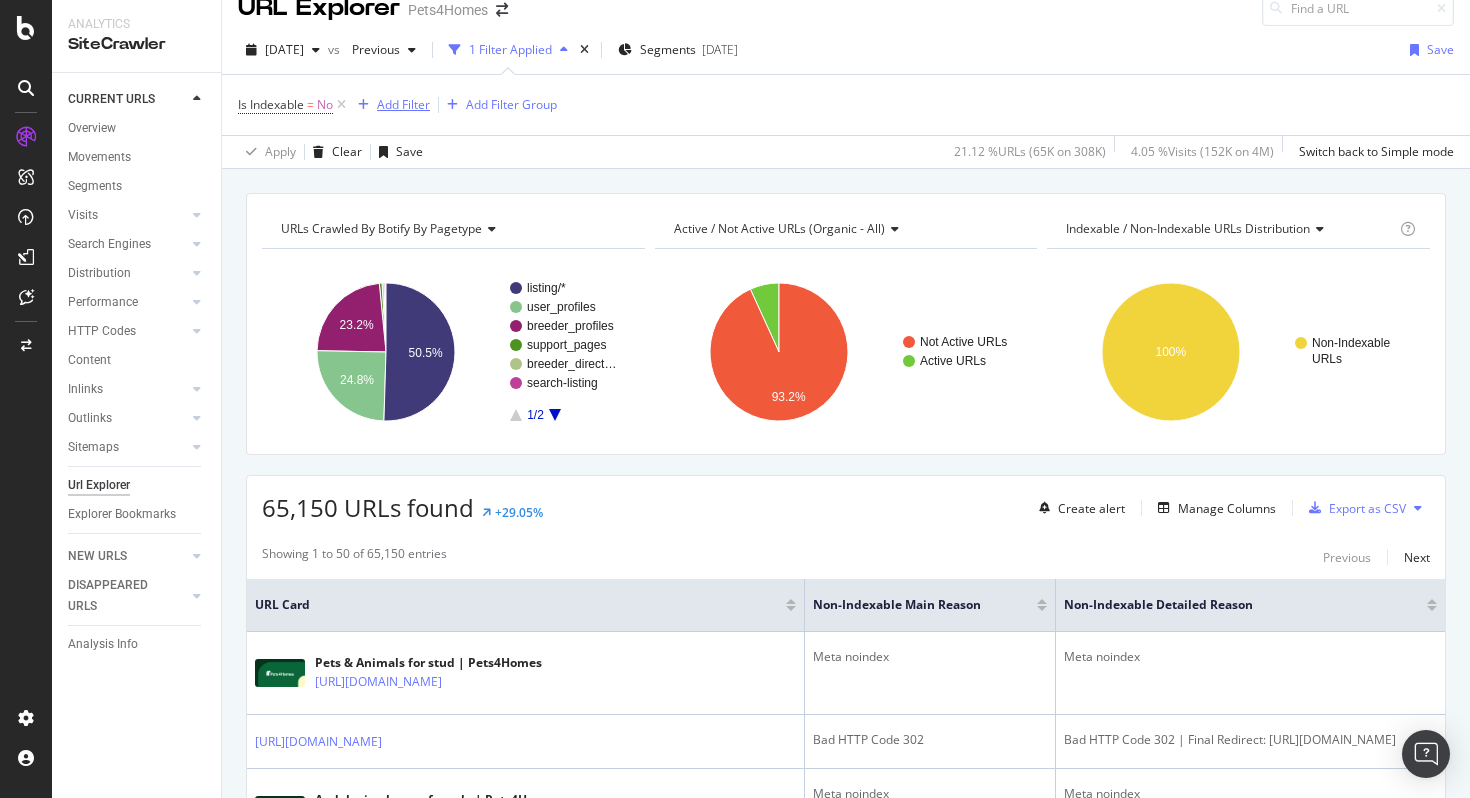 click on "Add Filter" at bounding box center [403, 104] 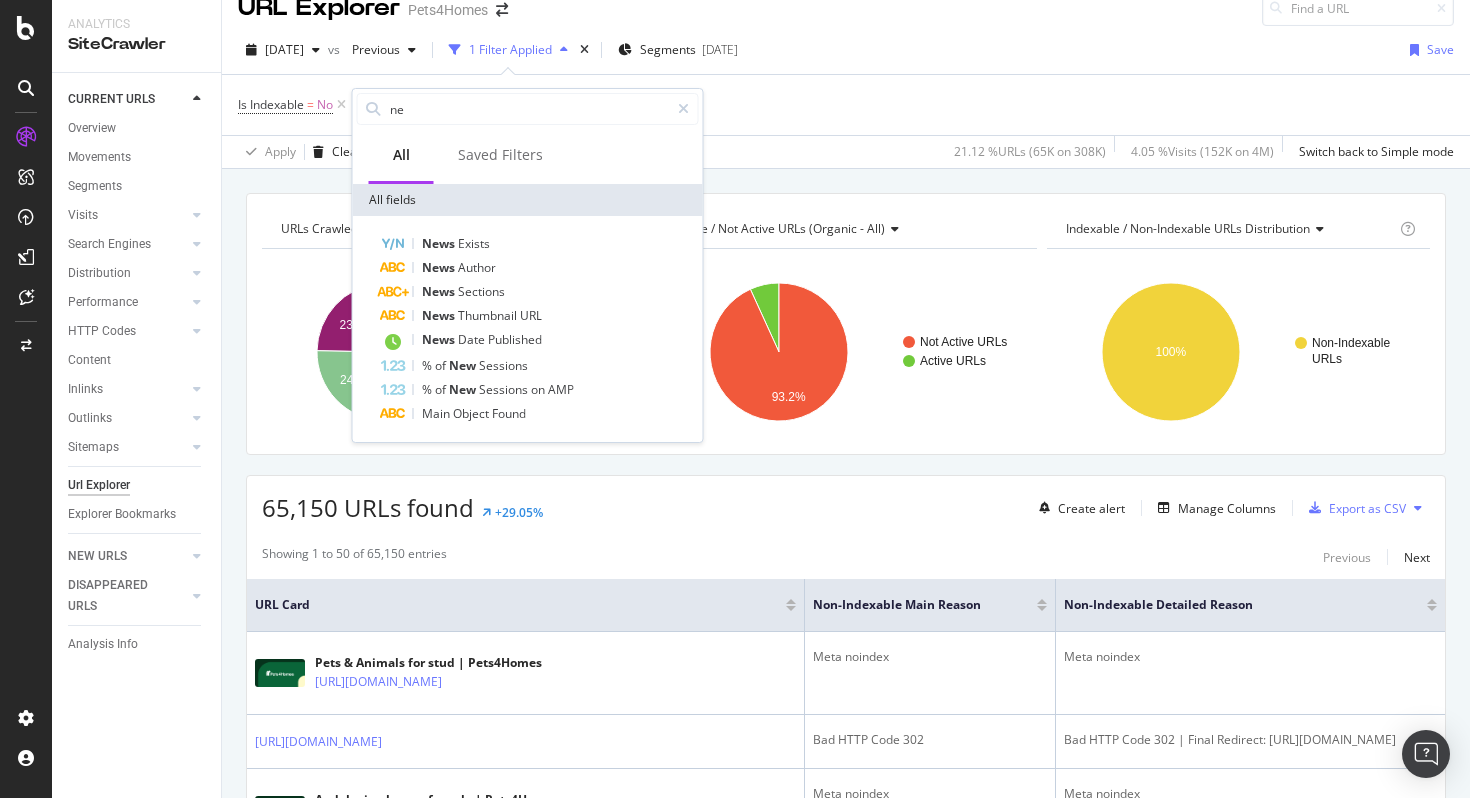 type on "n" 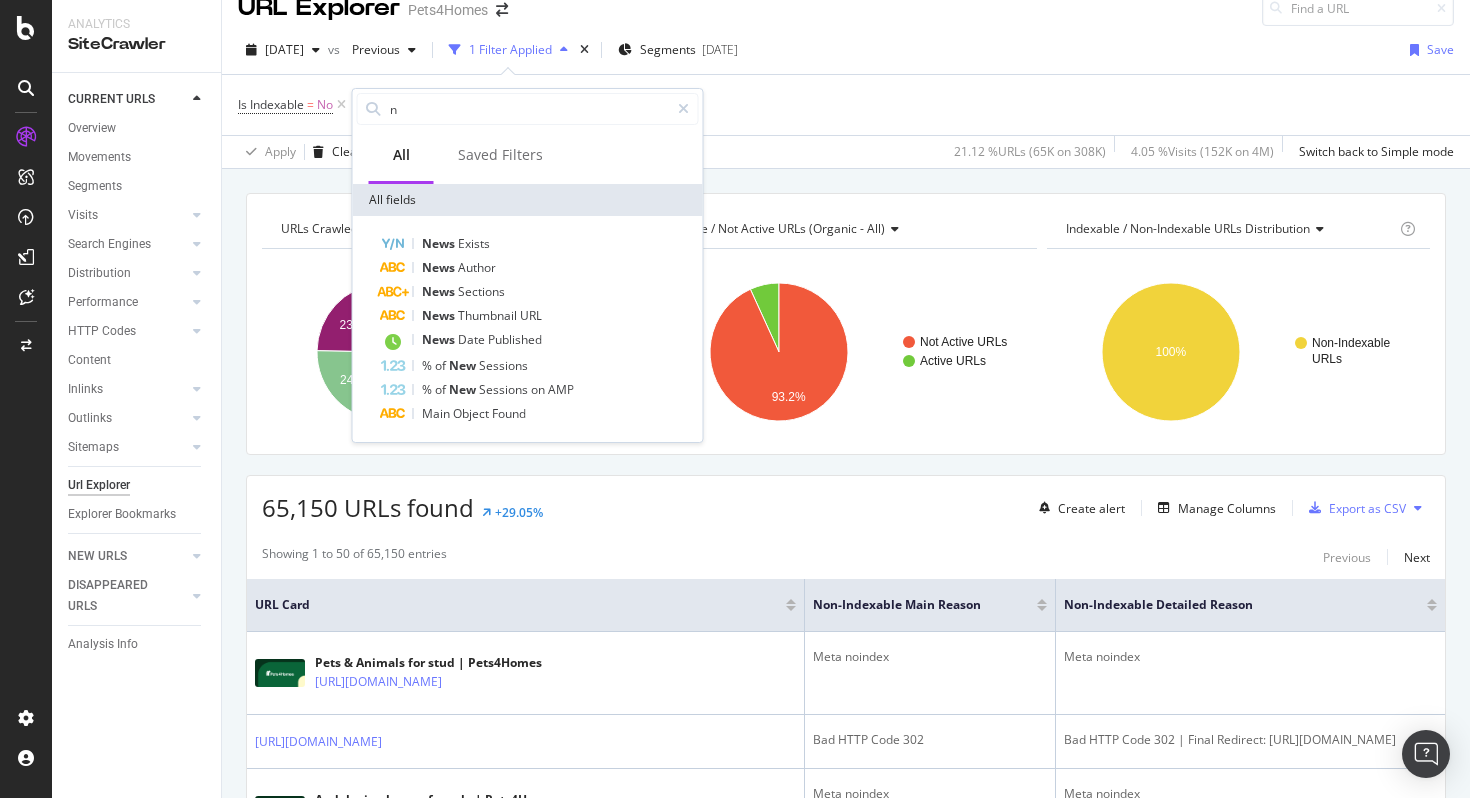 type 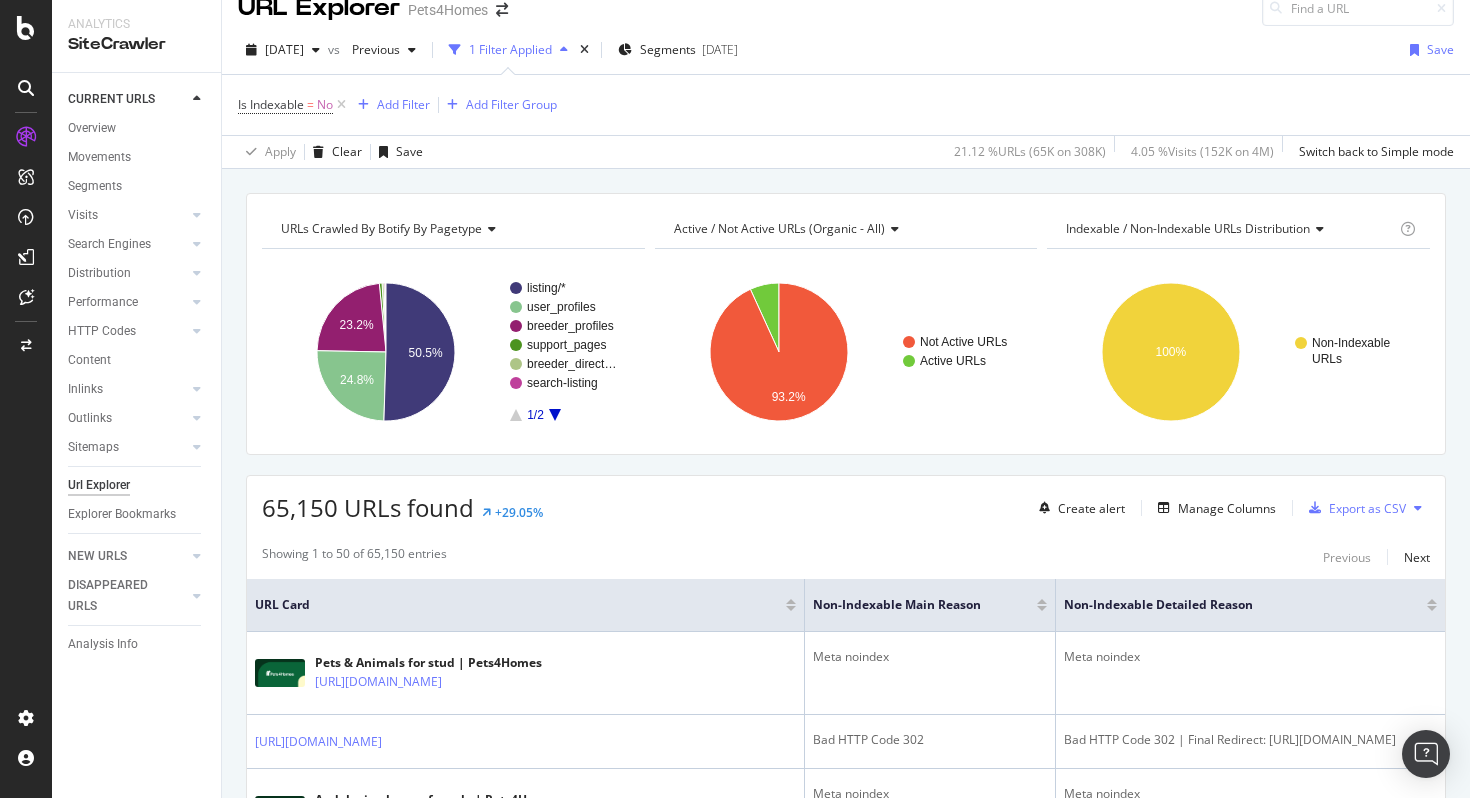 click on "Apply Clear Save 21.12 %  URLs ( 65K on 308K ) 4.05 %  Visits ( 152K on 4M ) Switch back to Simple mode" at bounding box center (846, 151) 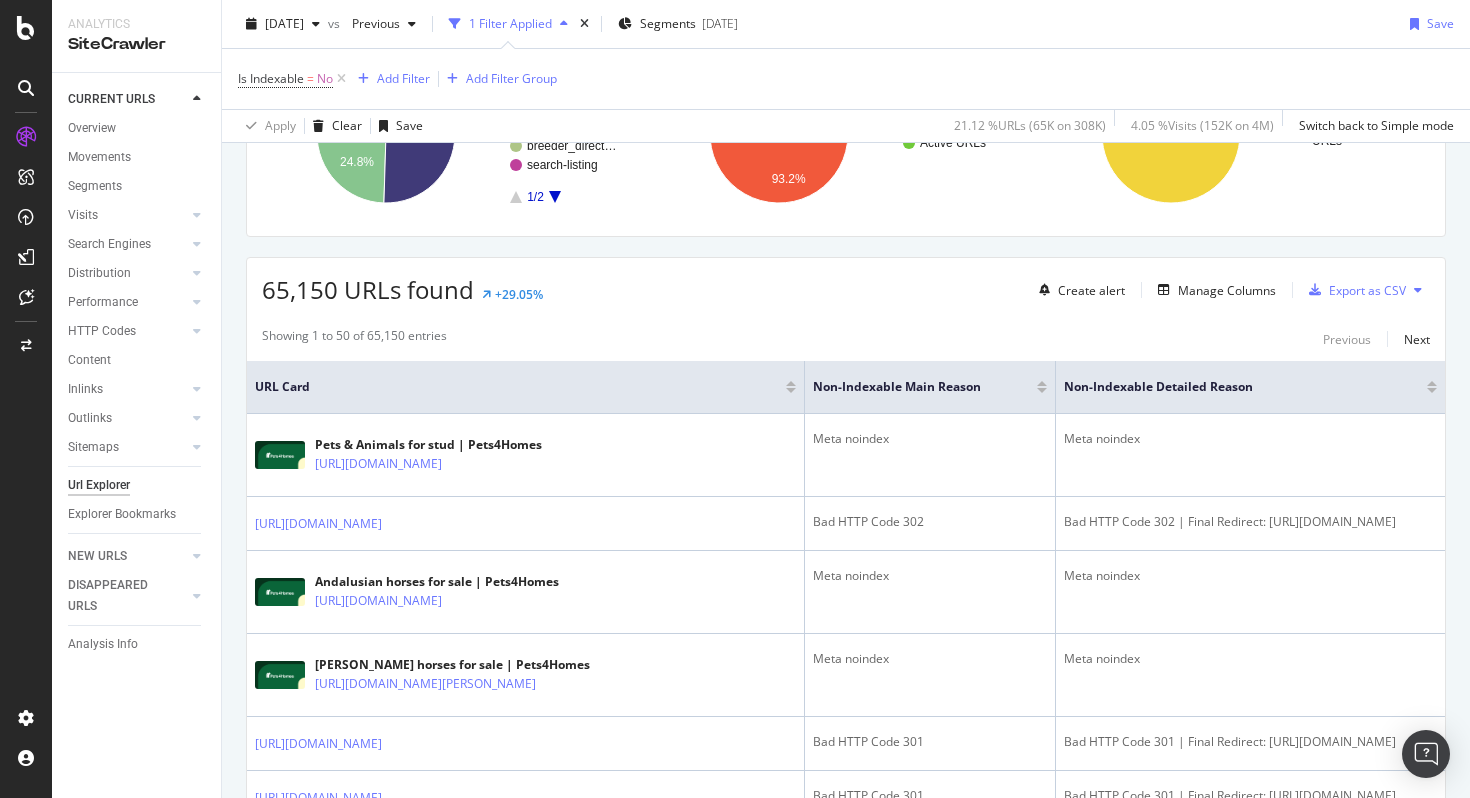 scroll, scrollTop: 499, scrollLeft: 0, axis: vertical 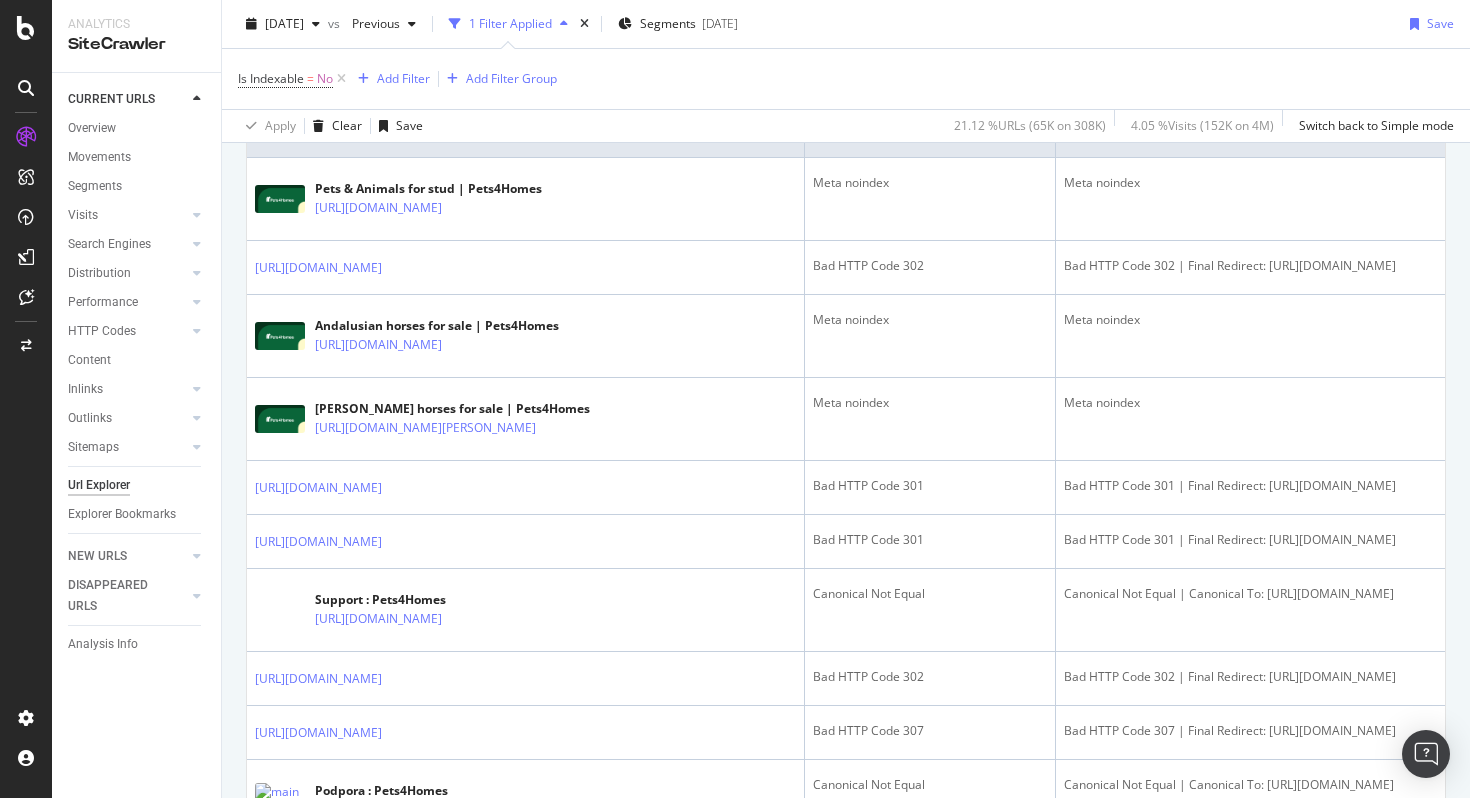 drag, startPoint x: 1469, startPoint y: 79, endPoint x: 1469, endPoint y: 154, distance: 75 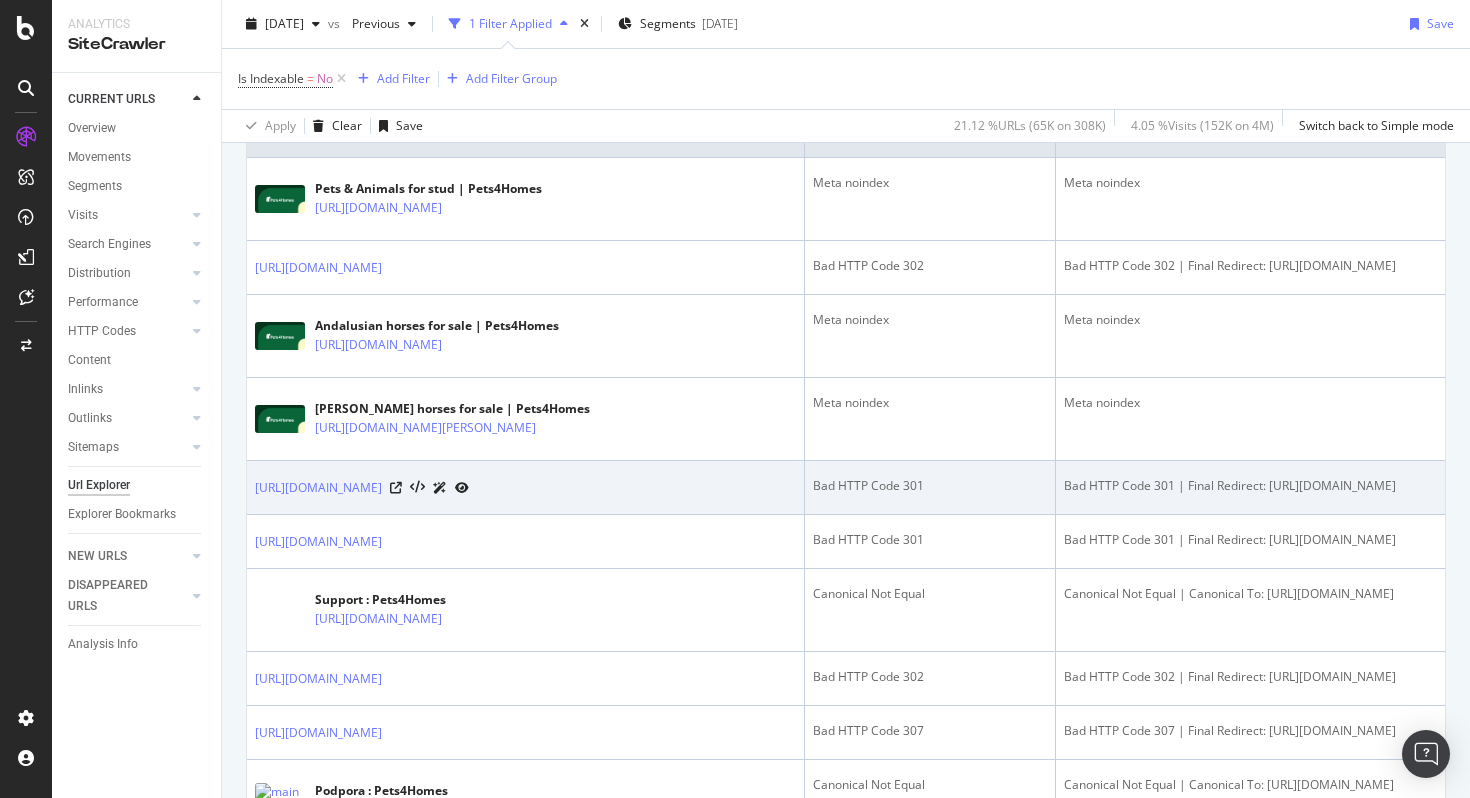 click on "Bad HTTP Code 301 | Final Redirect: [URL][DOMAIN_NAME]" at bounding box center (1250, 486) 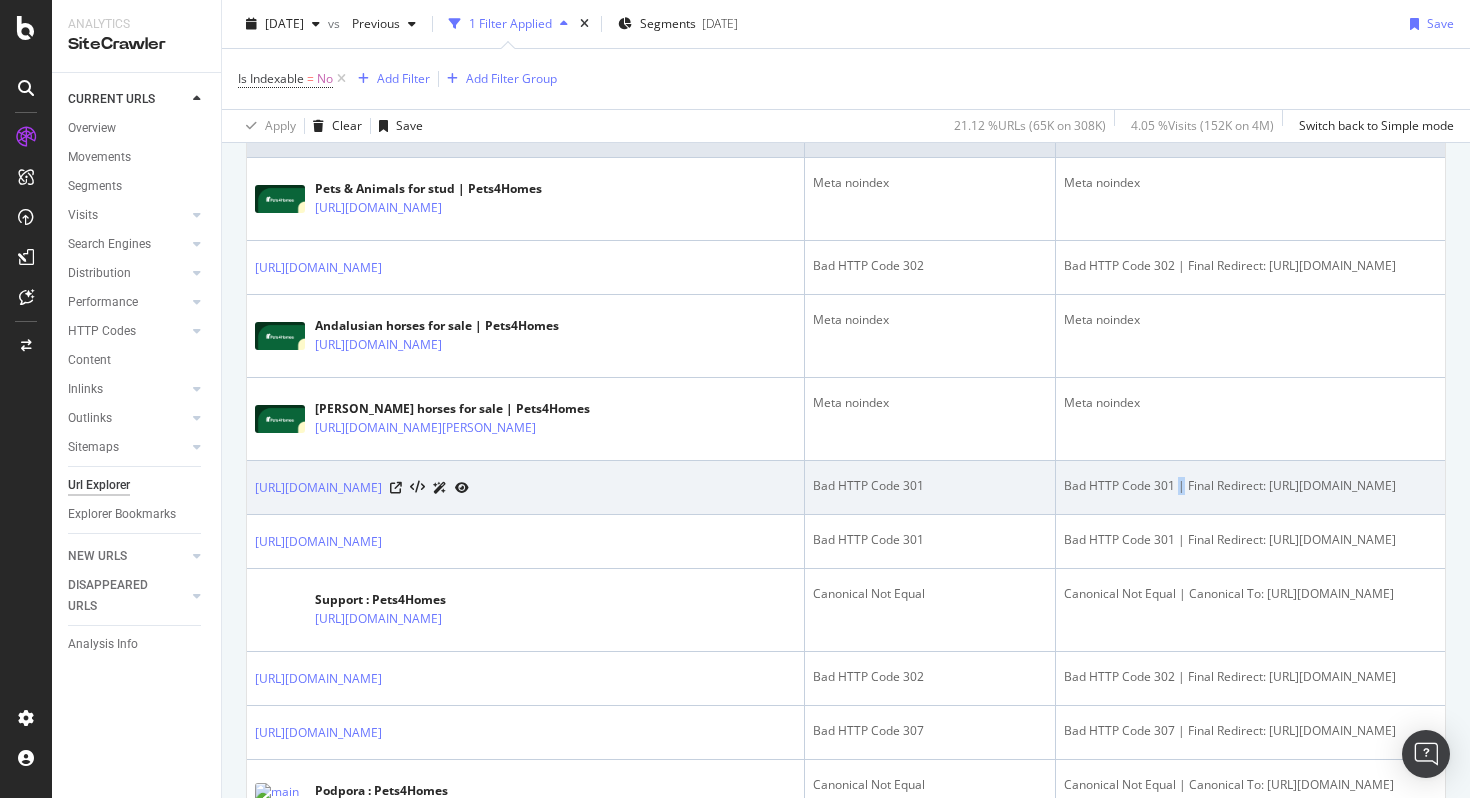 click on "Bad HTTP Code 301 | Final Redirect: [URL][DOMAIN_NAME]" at bounding box center [1250, 486] 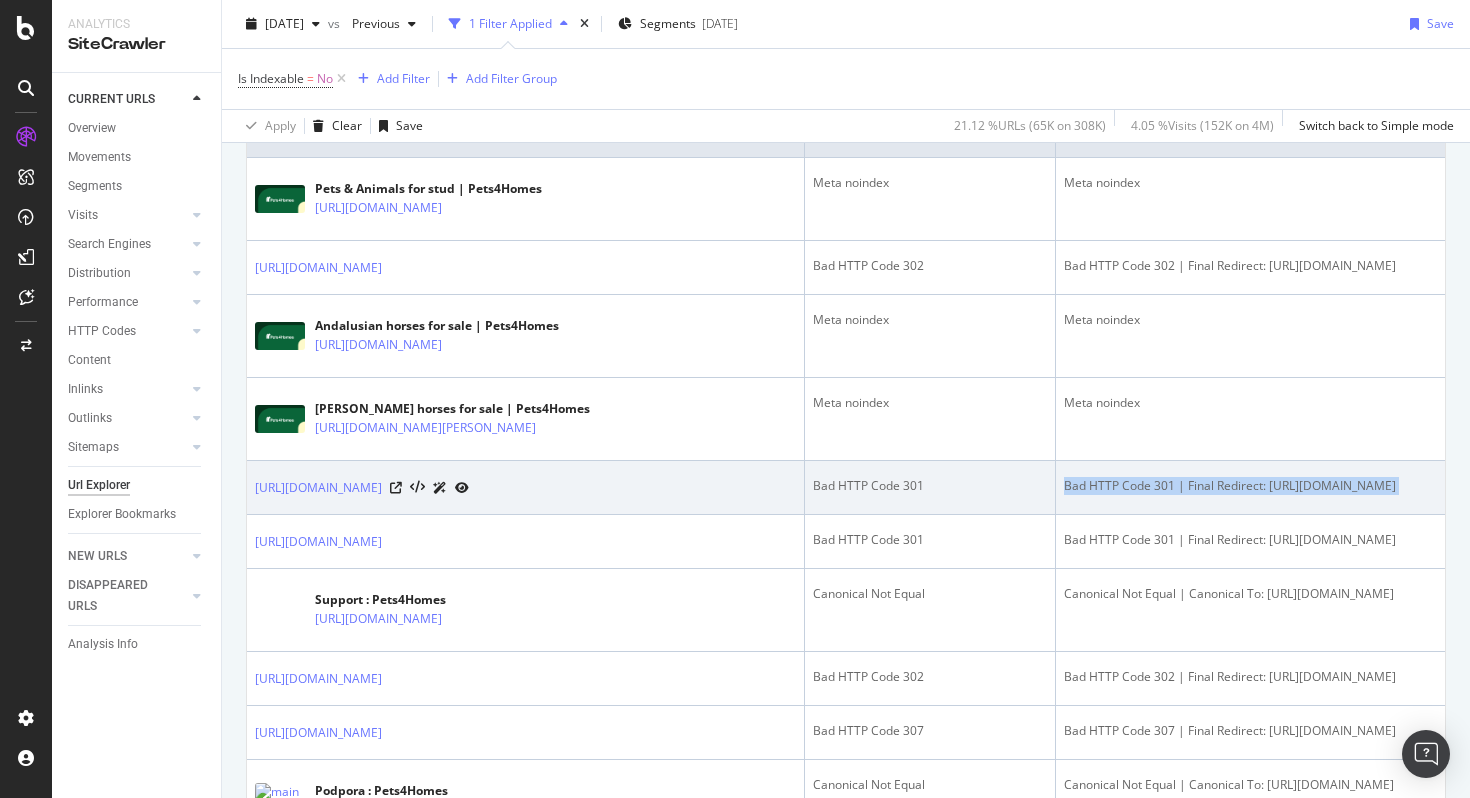 click on "Bad HTTP Code 301 | Final Redirect: [URL][DOMAIN_NAME]" at bounding box center (1250, 486) 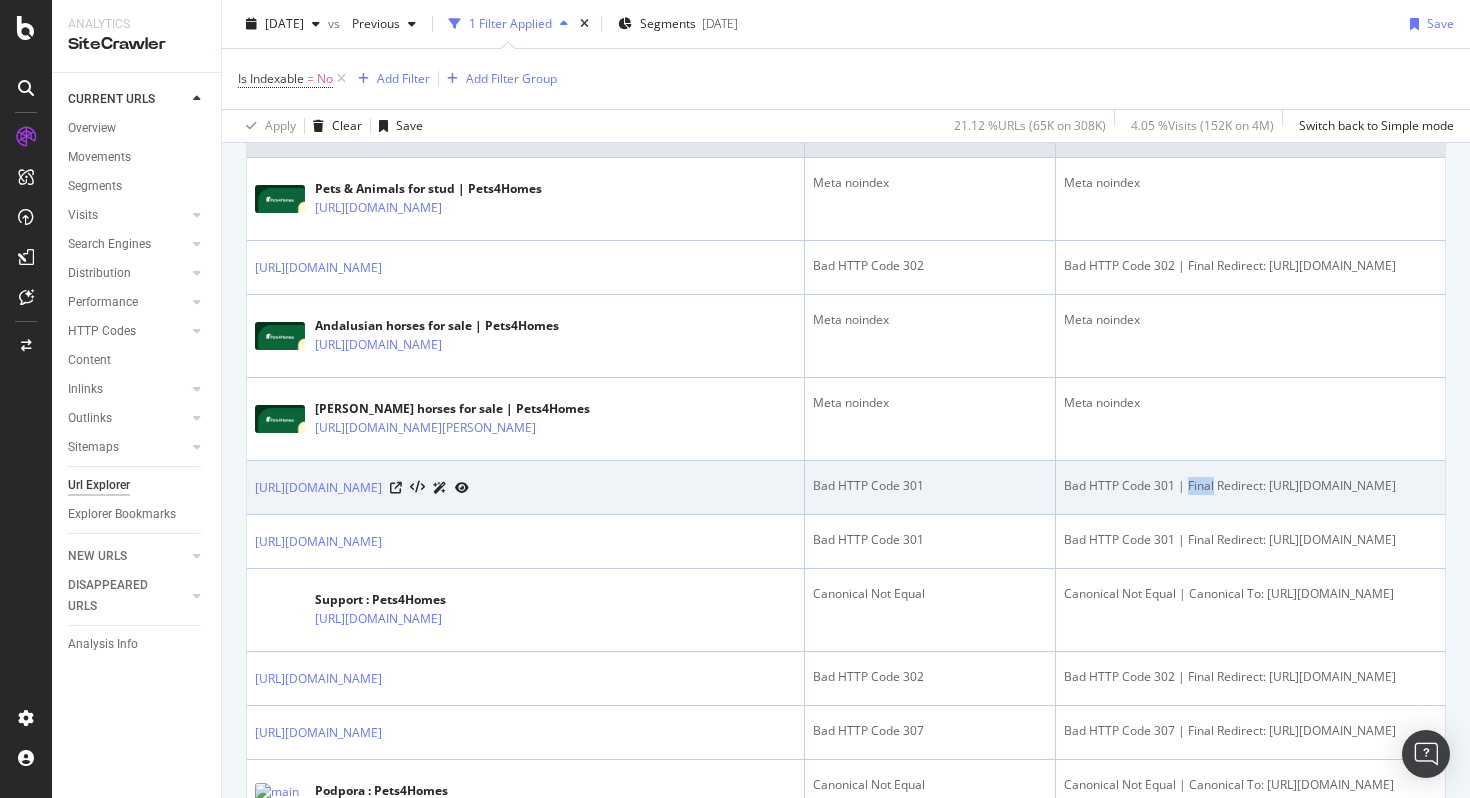 click on "Bad HTTP Code 301 | Final Redirect: [URL][DOMAIN_NAME]" at bounding box center (1250, 486) 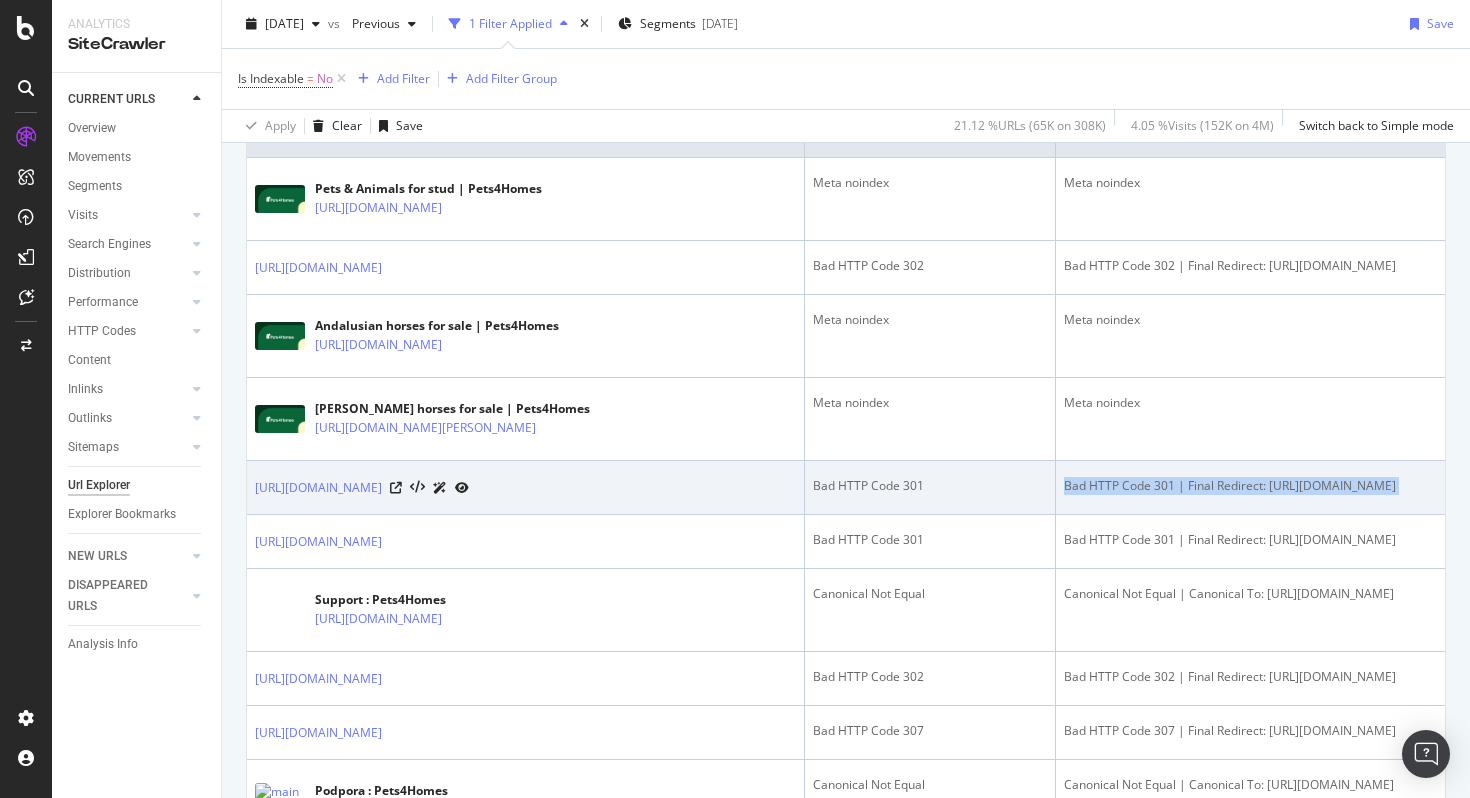 click on "Bad HTTP Code 301 | Final Redirect: [URL][DOMAIN_NAME]" at bounding box center (1250, 486) 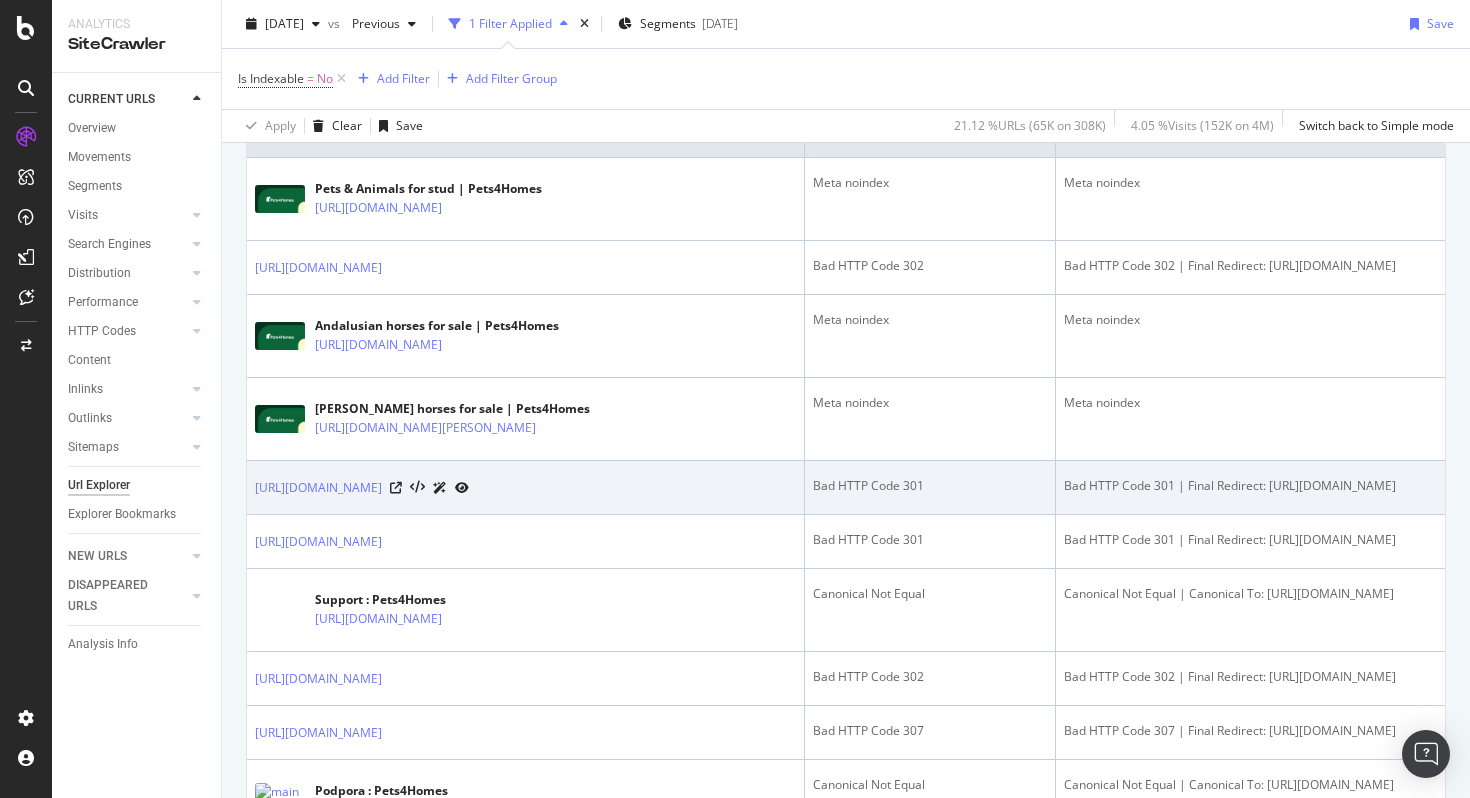 click on "Bad HTTP Code 301 | Final Redirect: [URL][DOMAIN_NAME]" at bounding box center (1250, 486) 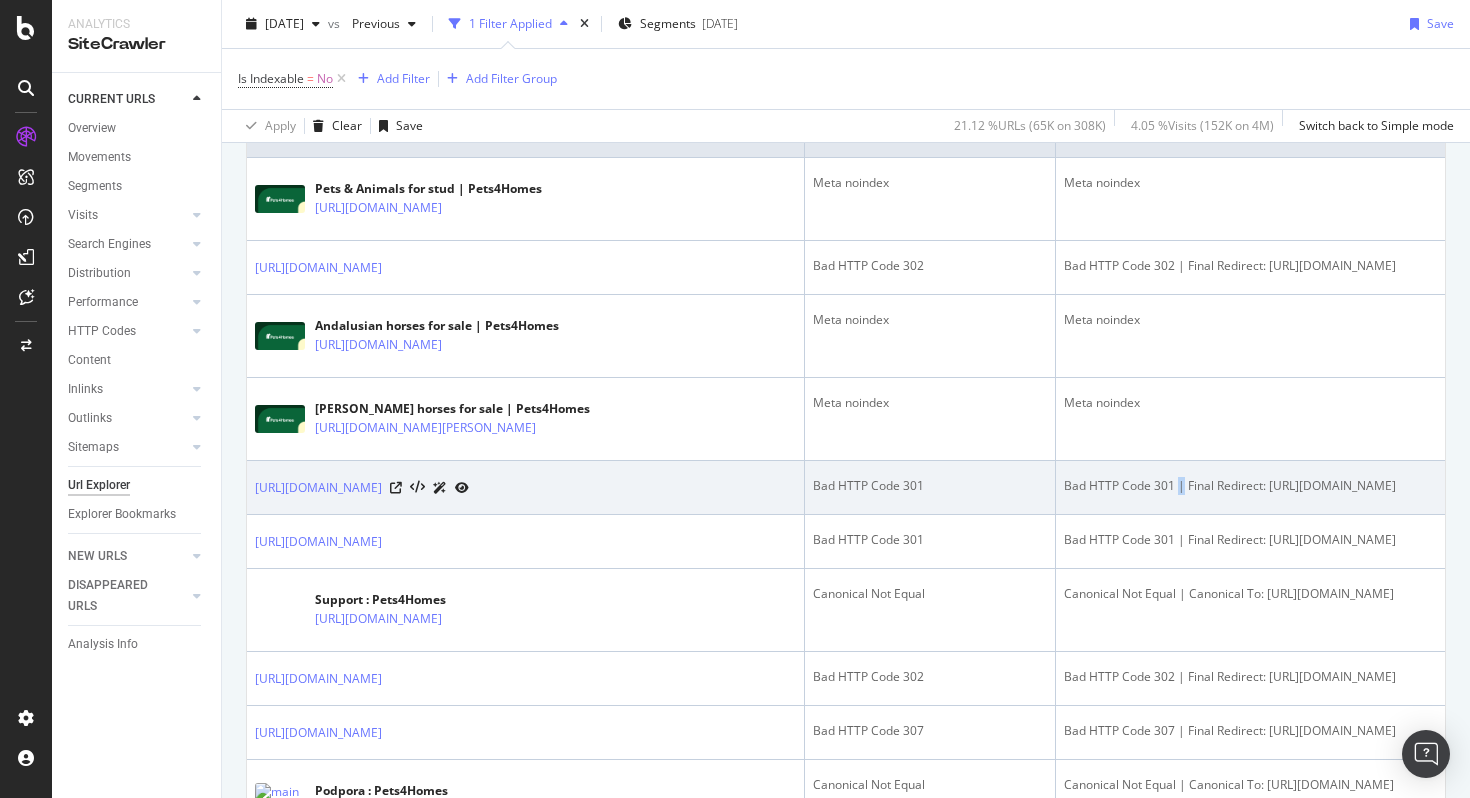 click on "Bad HTTP Code 301 | Final Redirect: [URL][DOMAIN_NAME]" at bounding box center [1250, 486] 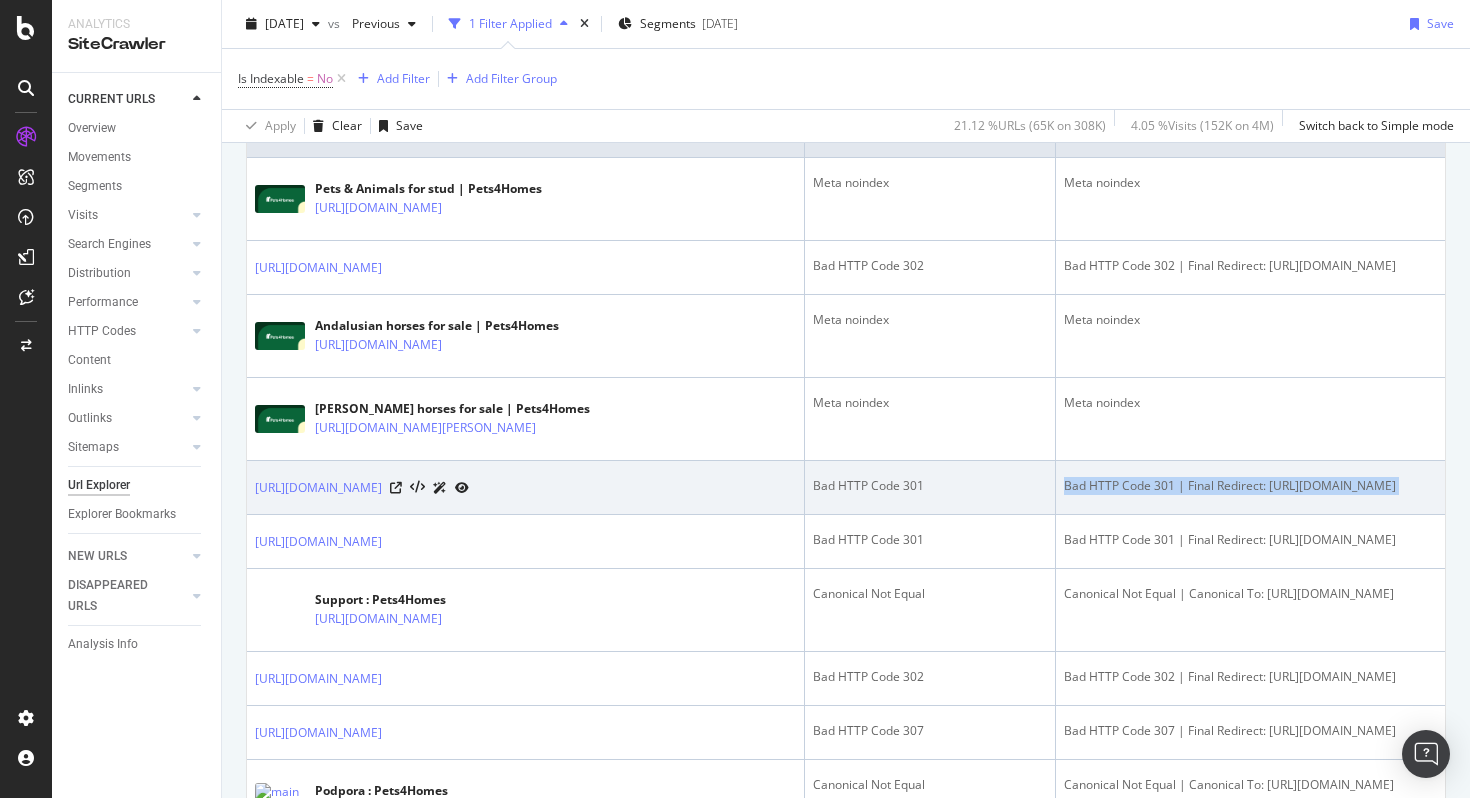 click on "Bad HTTP Code 301 | Final Redirect: [URL][DOMAIN_NAME]" at bounding box center [1250, 486] 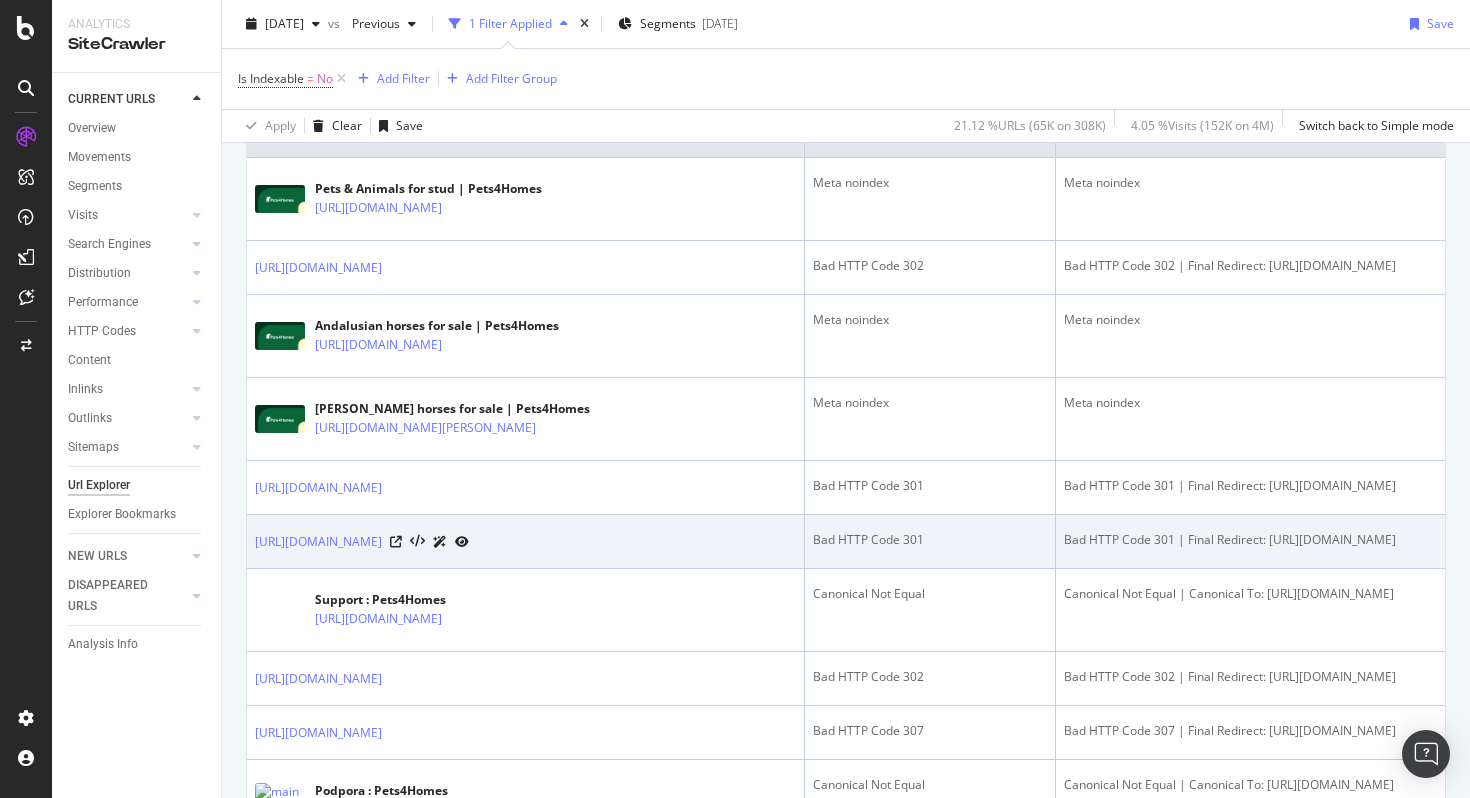 click on "Bad HTTP Code 301 | Final Redirect: [URL][DOMAIN_NAME]" at bounding box center [1250, 540] 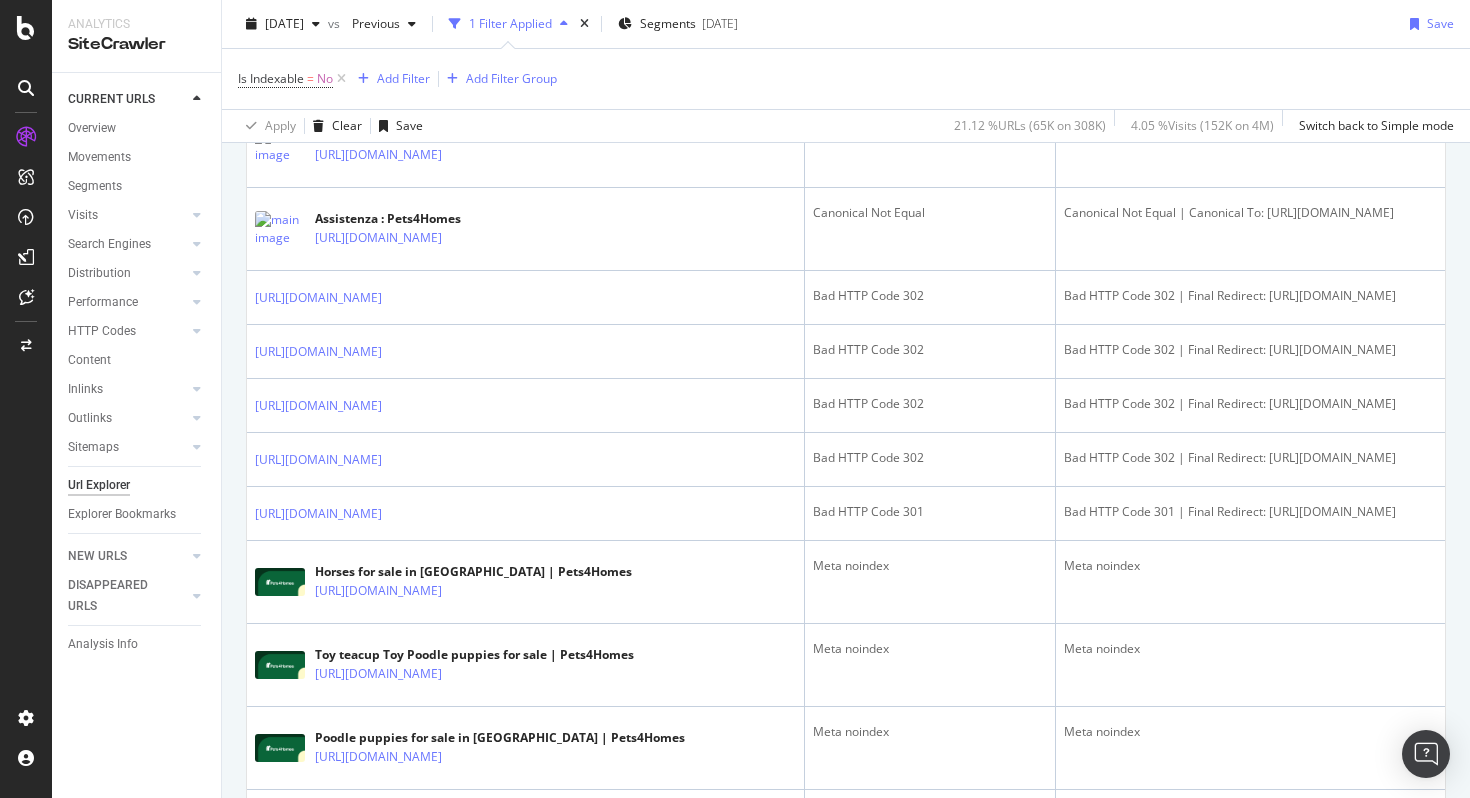 scroll, scrollTop: 1142, scrollLeft: 0, axis: vertical 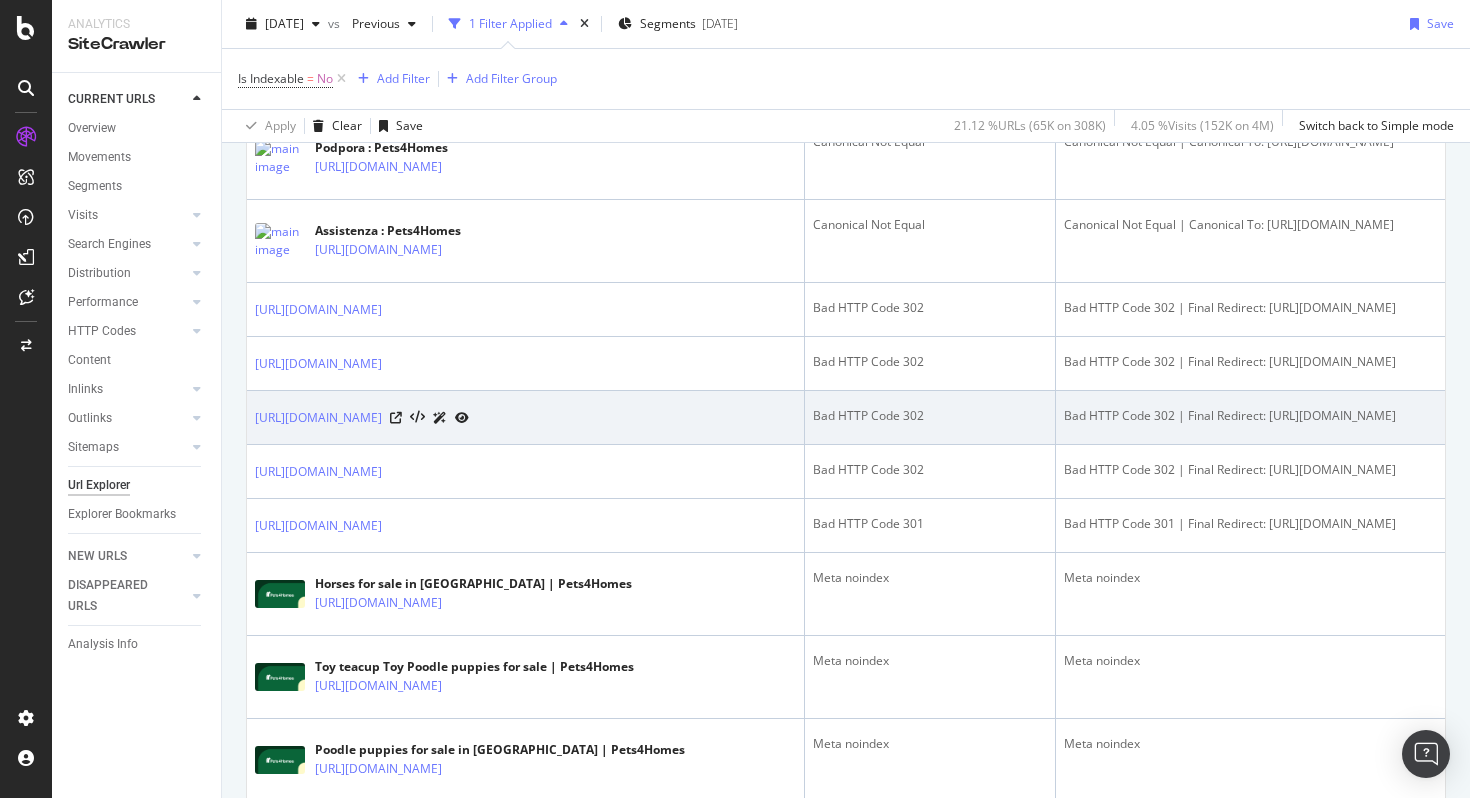 click on "Bad HTTP Code 302 | Final Redirect: [URL][DOMAIN_NAME]" at bounding box center [1250, 416] 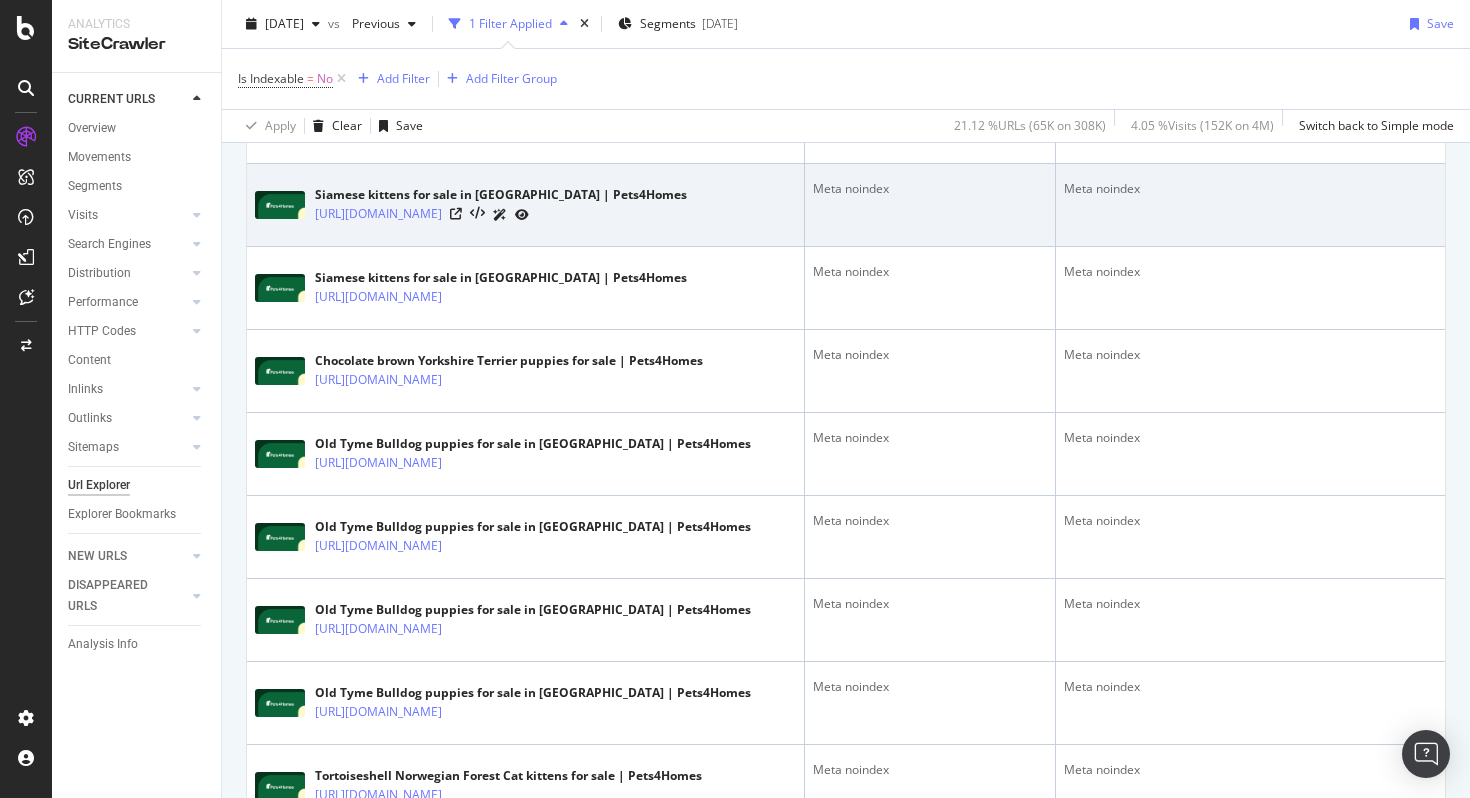 scroll, scrollTop: 4316, scrollLeft: 0, axis: vertical 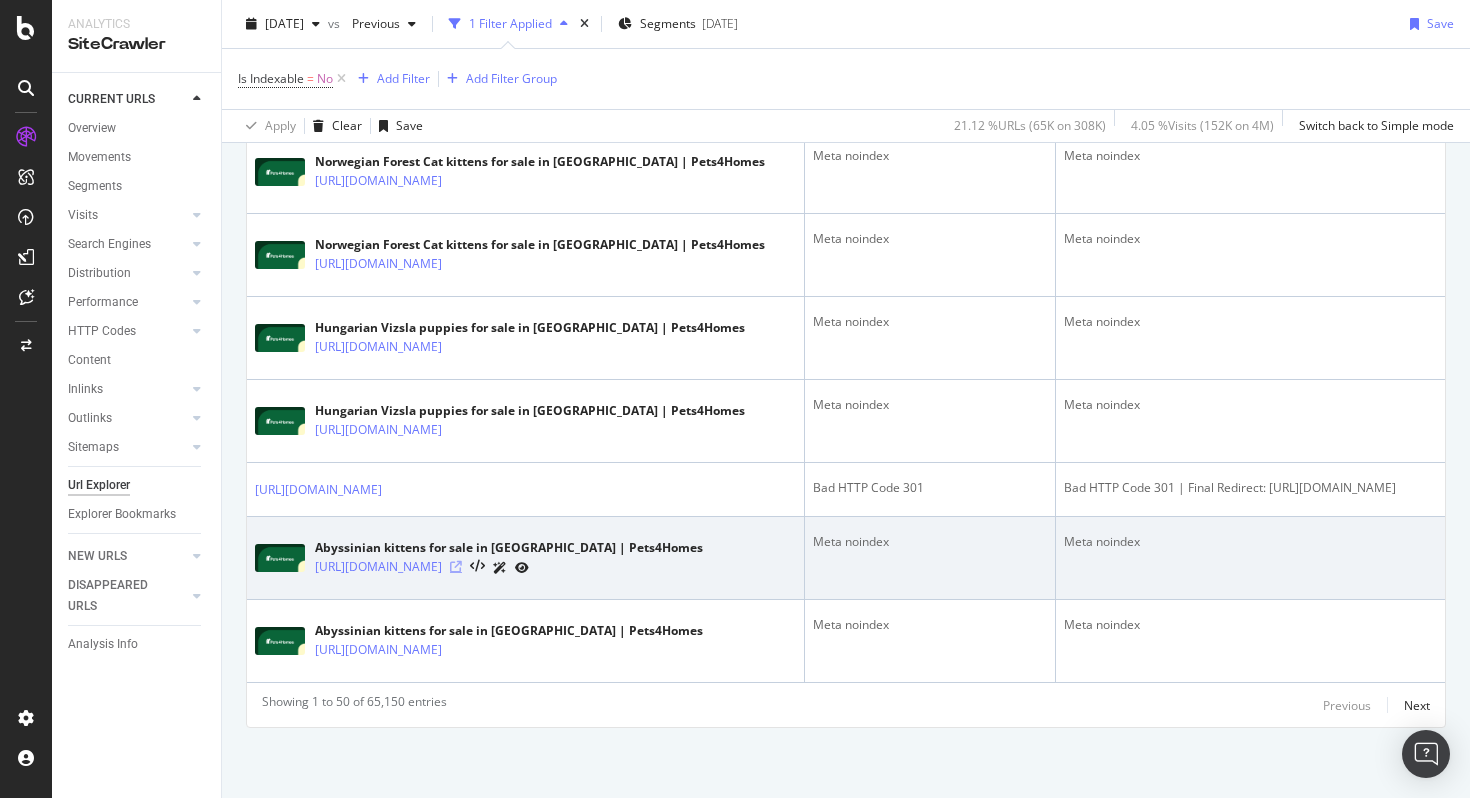 click at bounding box center [456, 567] 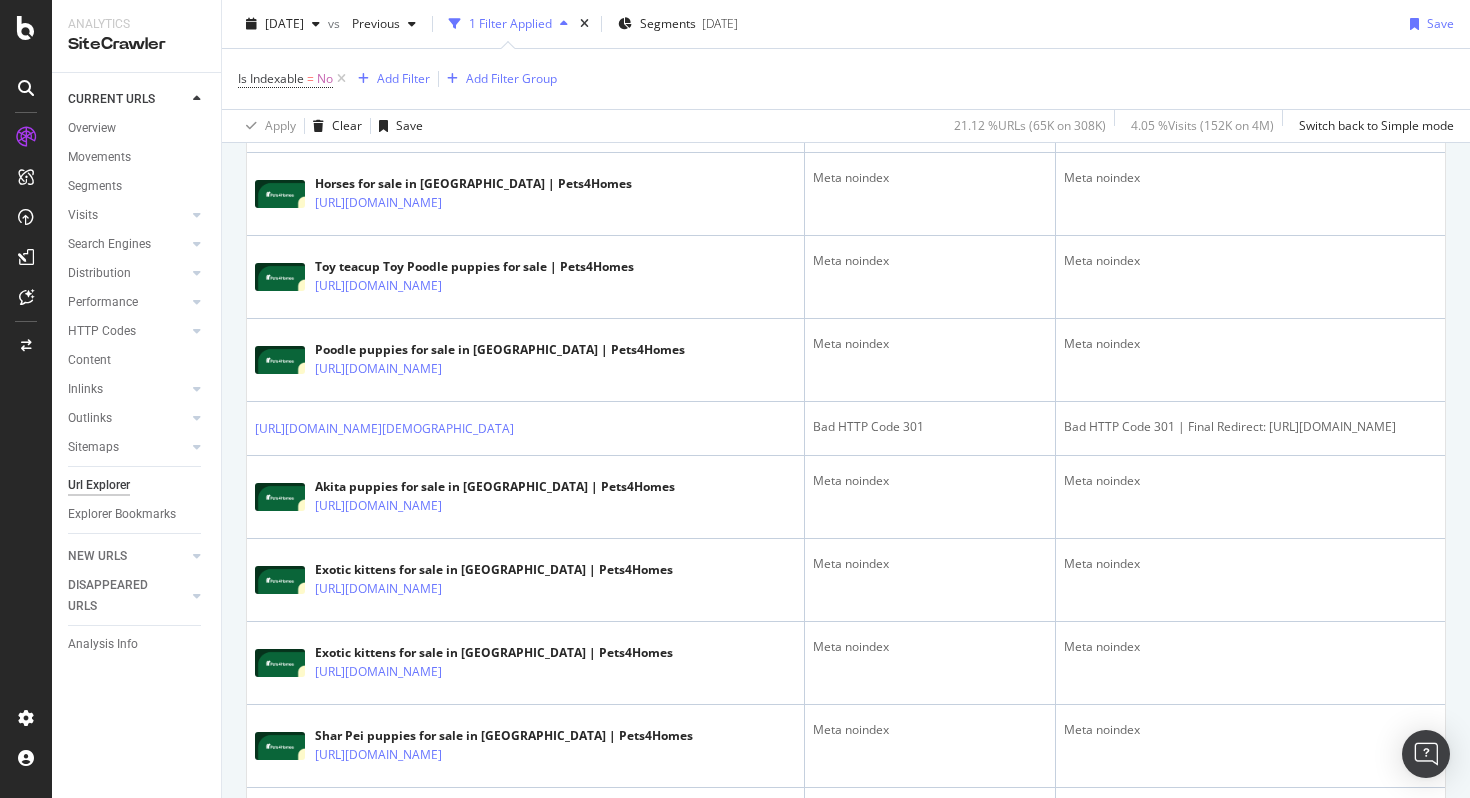 scroll, scrollTop: 0, scrollLeft: 0, axis: both 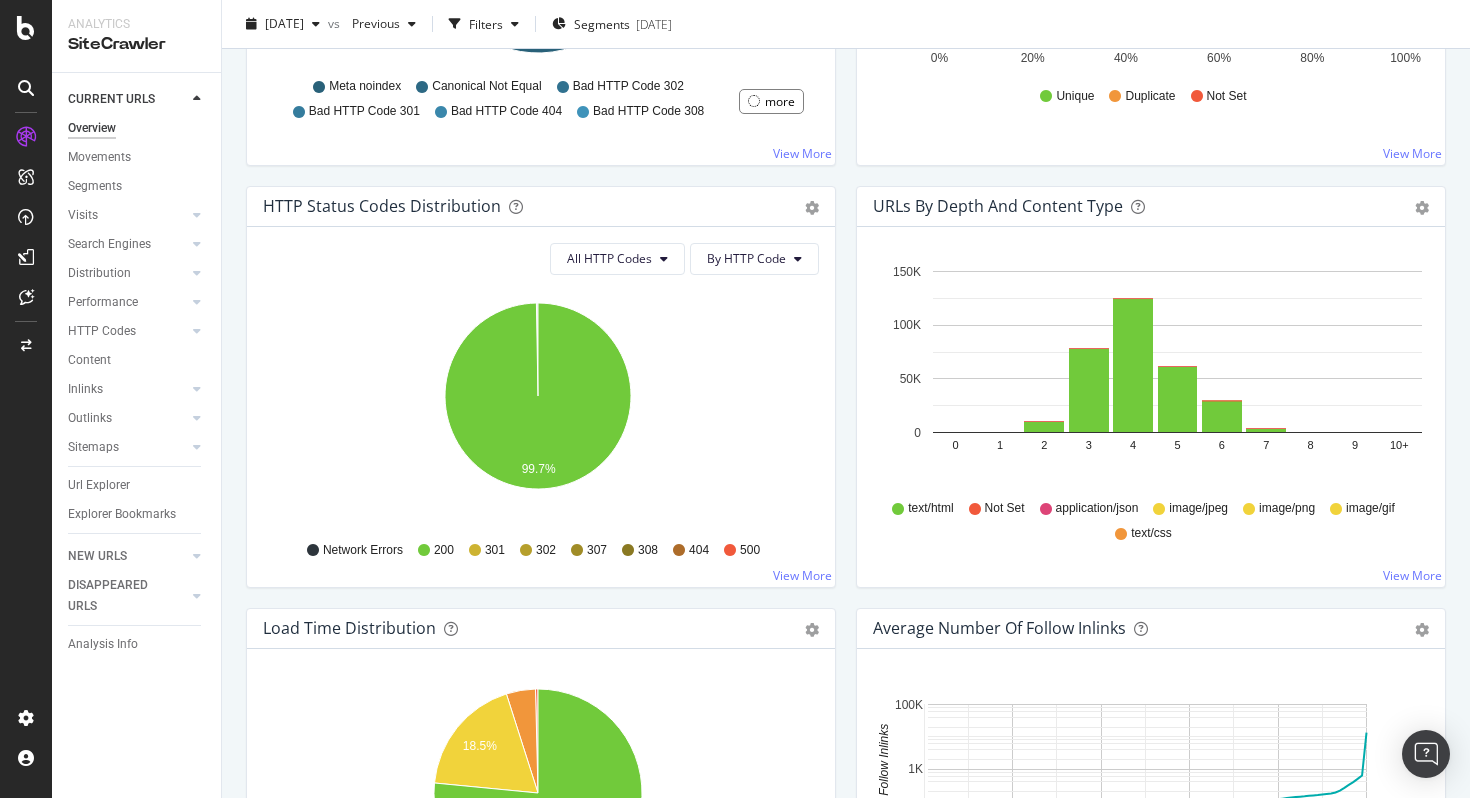 drag, startPoint x: 1469, startPoint y: 170, endPoint x: 1469, endPoint y: 430, distance: 260 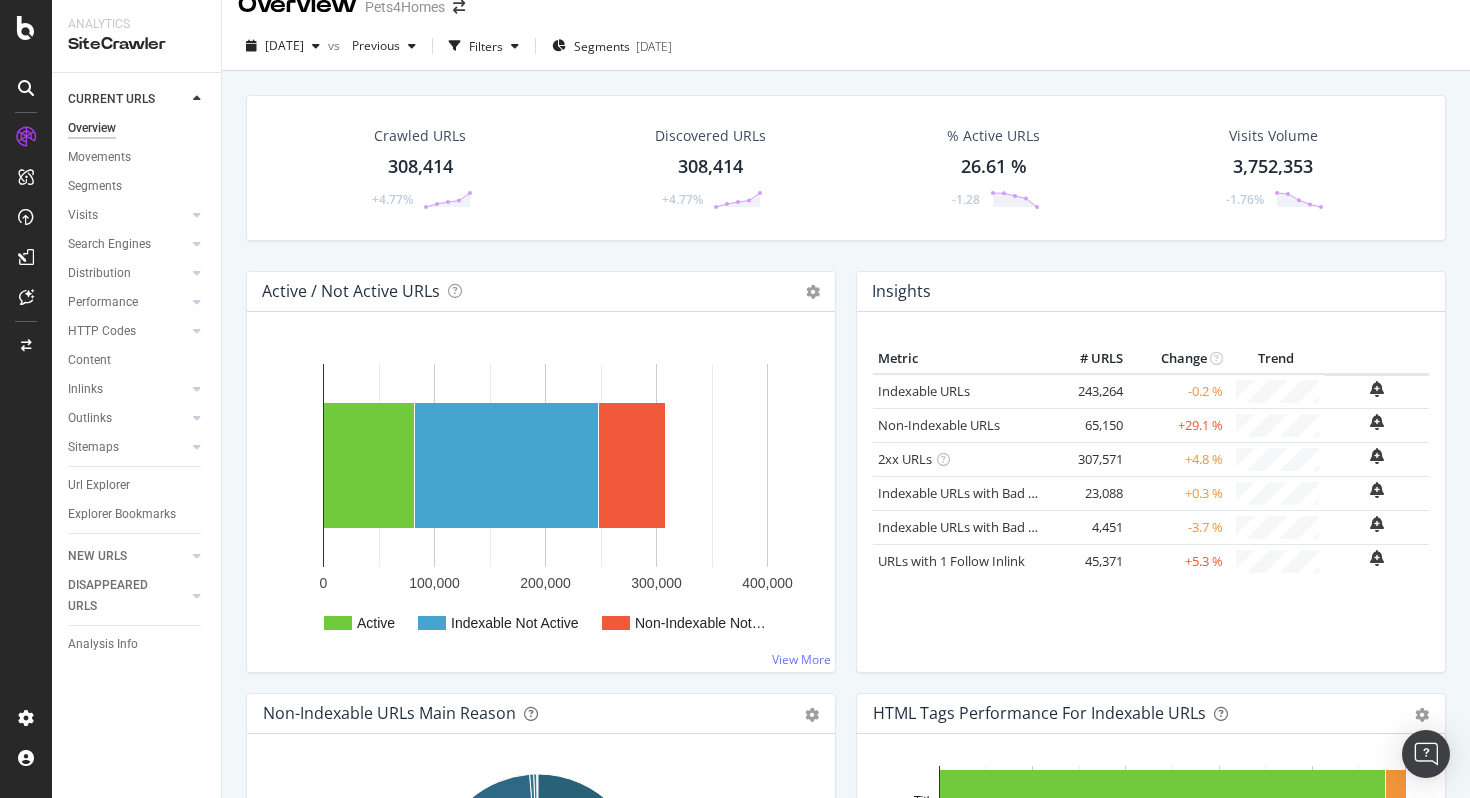 scroll, scrollTop: 12, scrollLeft: 0, axis: vertical 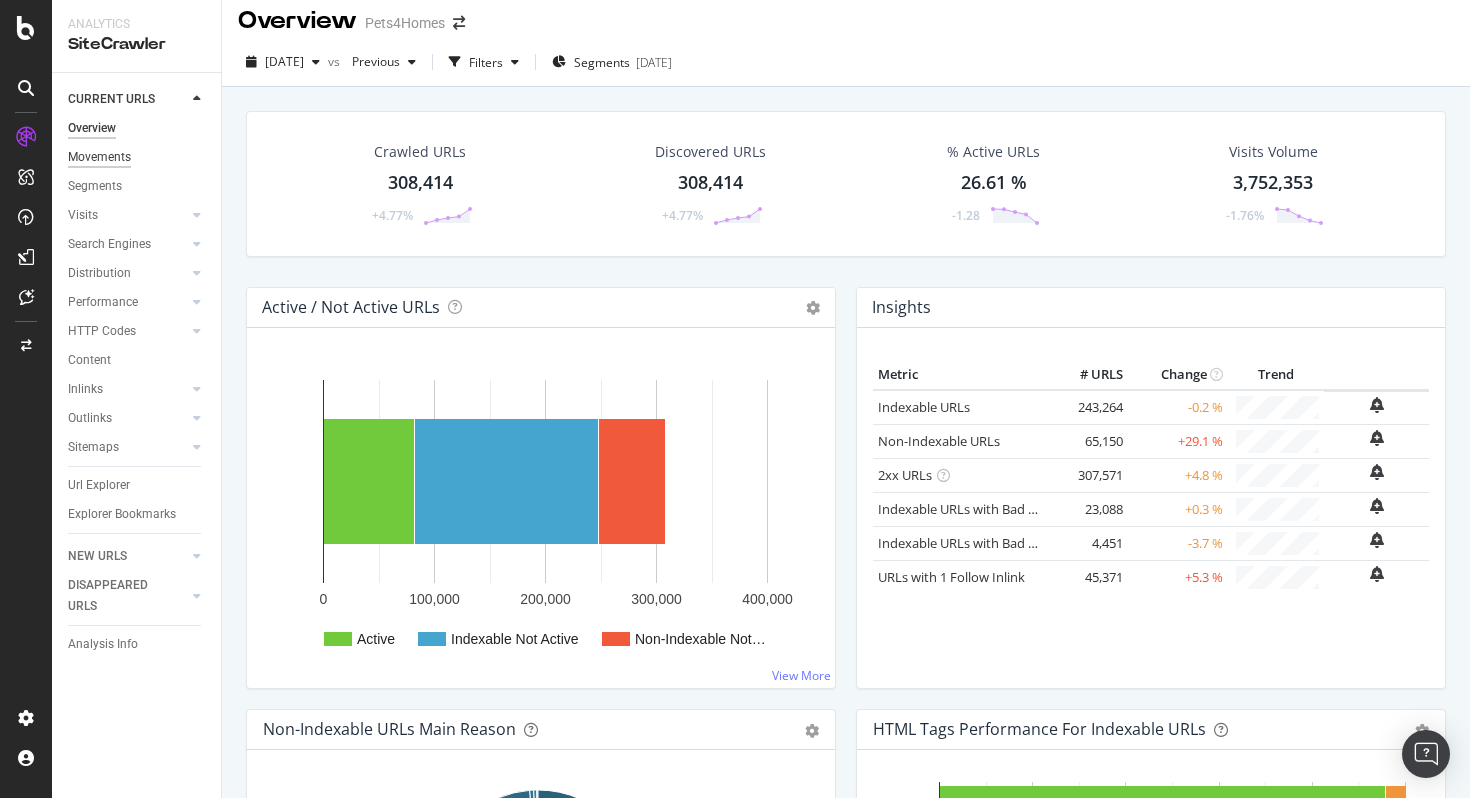click on "Movements" at bounding box center [99, 157] 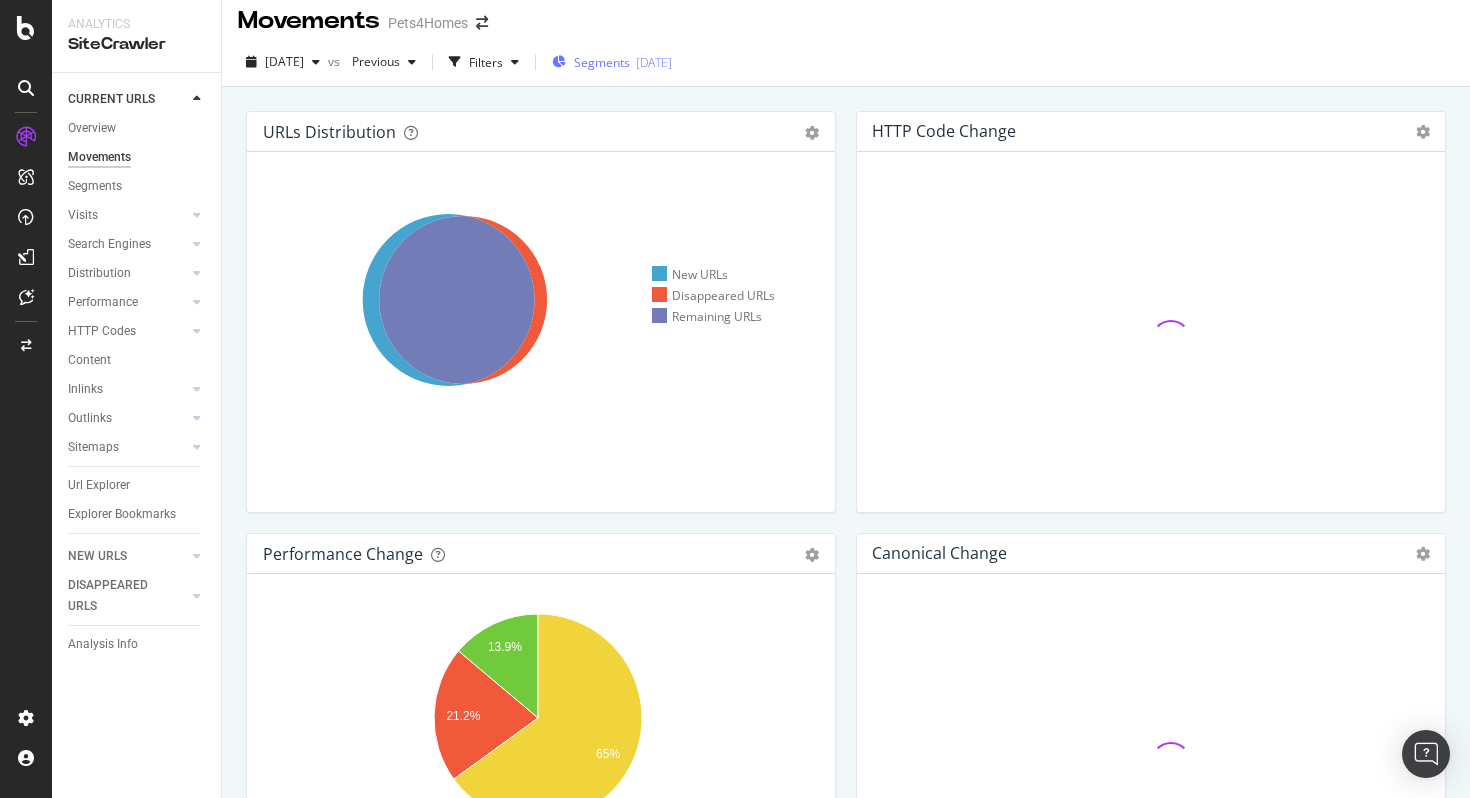 click on "Segments" at bounding box center [602, 62] 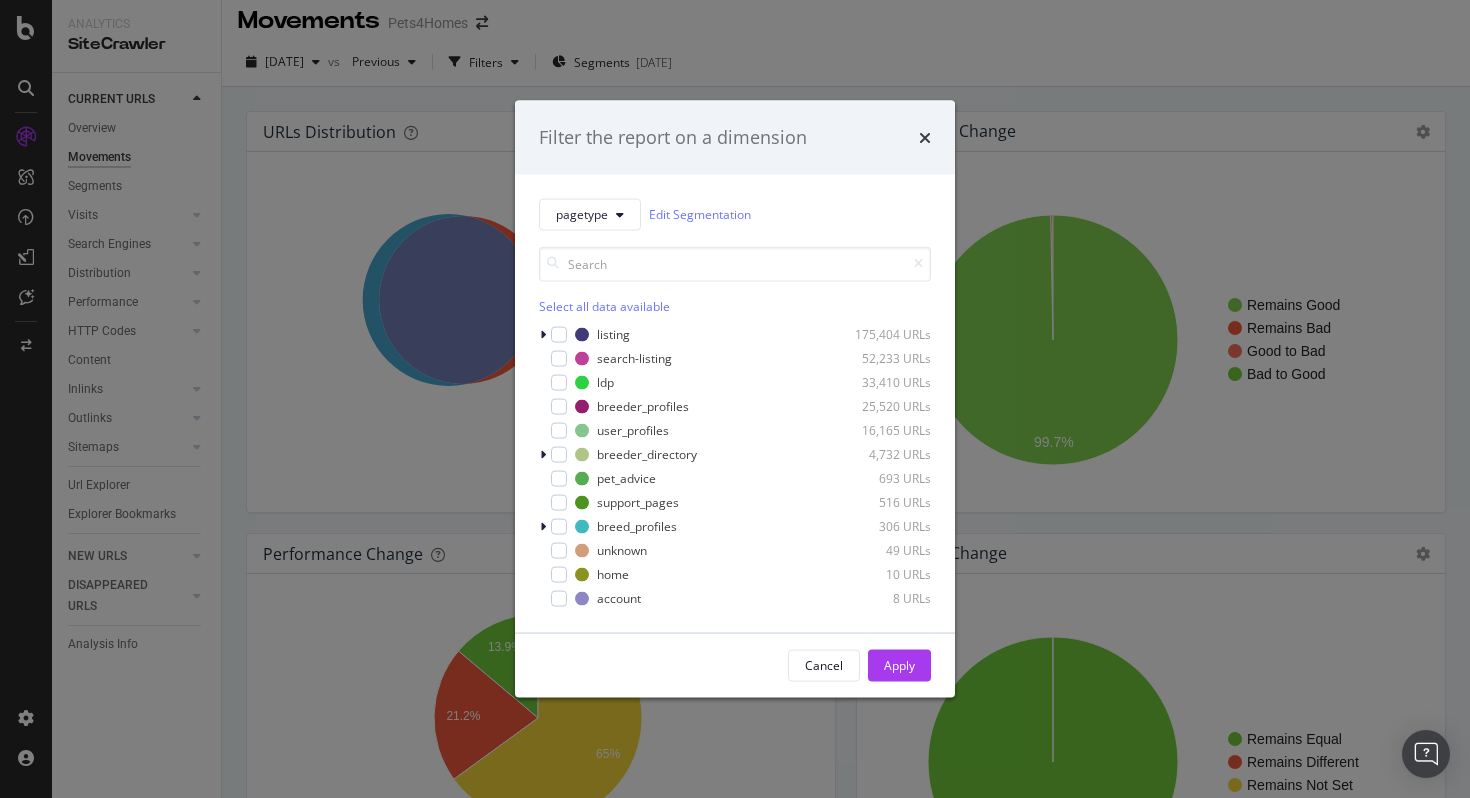 click on "Filter the report on a dimension pagetype Edit Segmentation Select all data available listing 175,404   URLs search-listing 52,233   URLs ldp 33,410   URLs breeder_profiles 25,520   URLs user_profiles 16,165   URLs breeder_directory 4,732   URLs pet_advice 693   URLs support_pages 516   URLs breed_profiles 306   URLs unknown 49   URLs home 10   URLs account 8   URLs Cancel Apply" at bounding box center [735, 399] 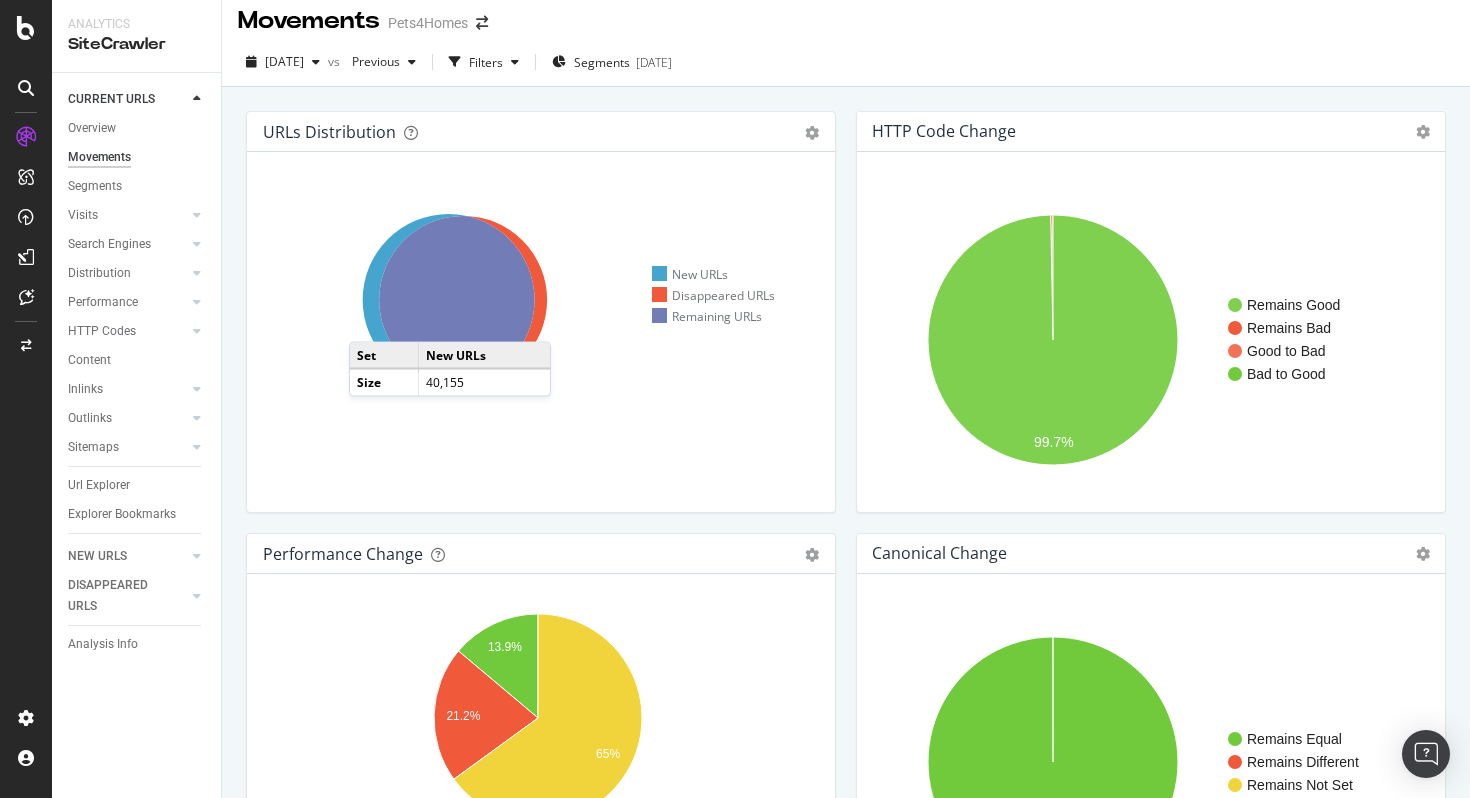 click 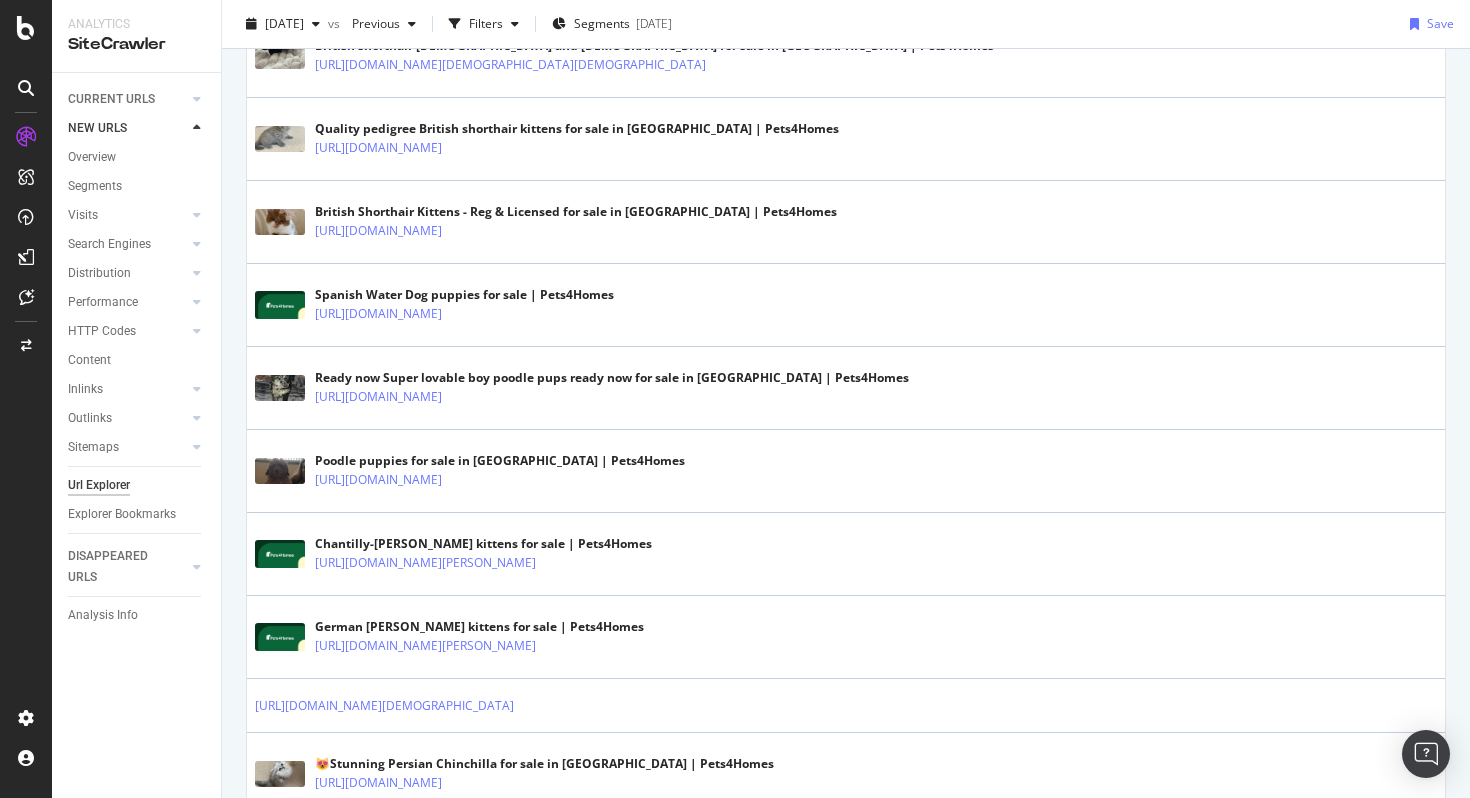 scroll, scrollTop: 0, scrollLeft: 0, axis: both 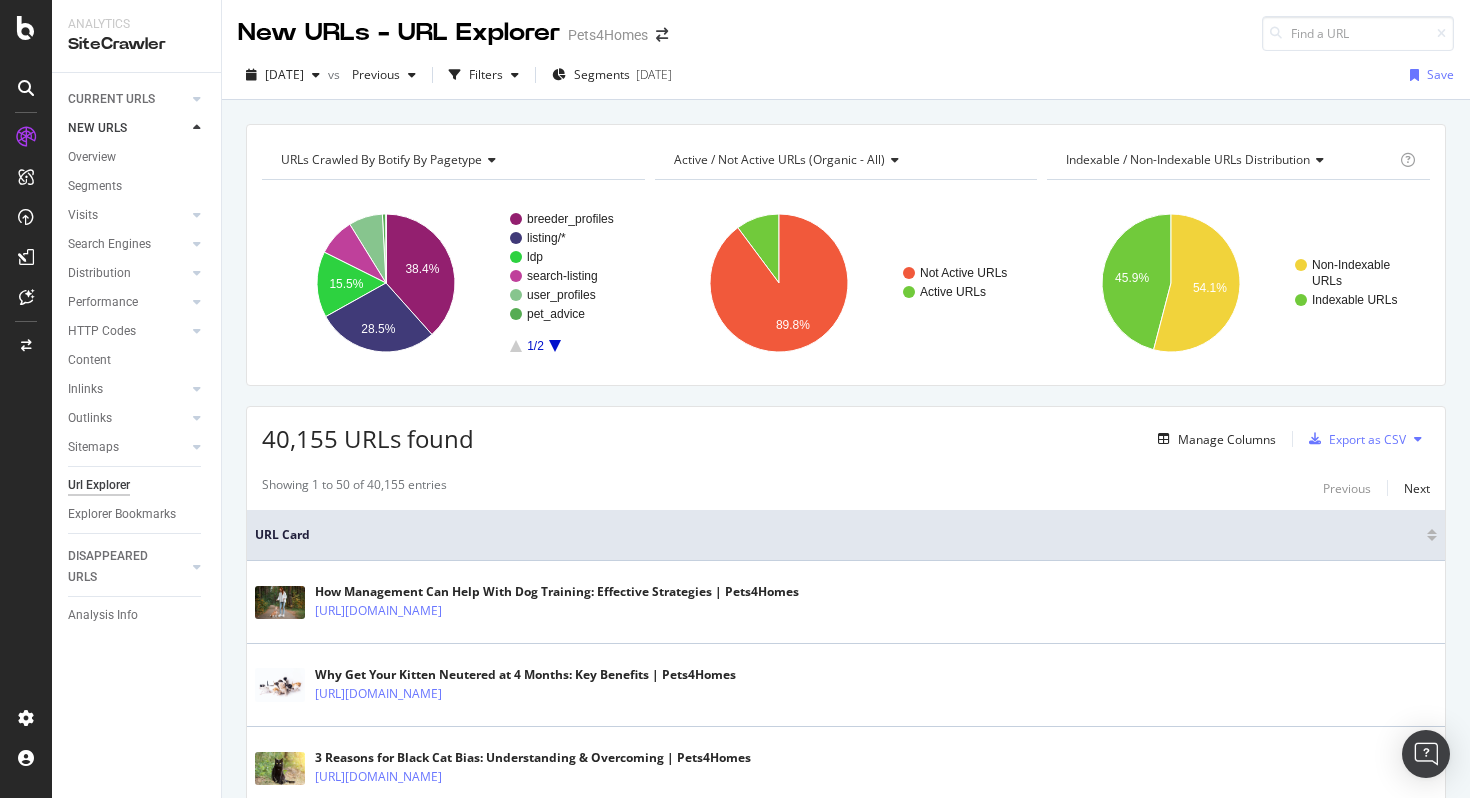 click at bounding box center [26, 137] 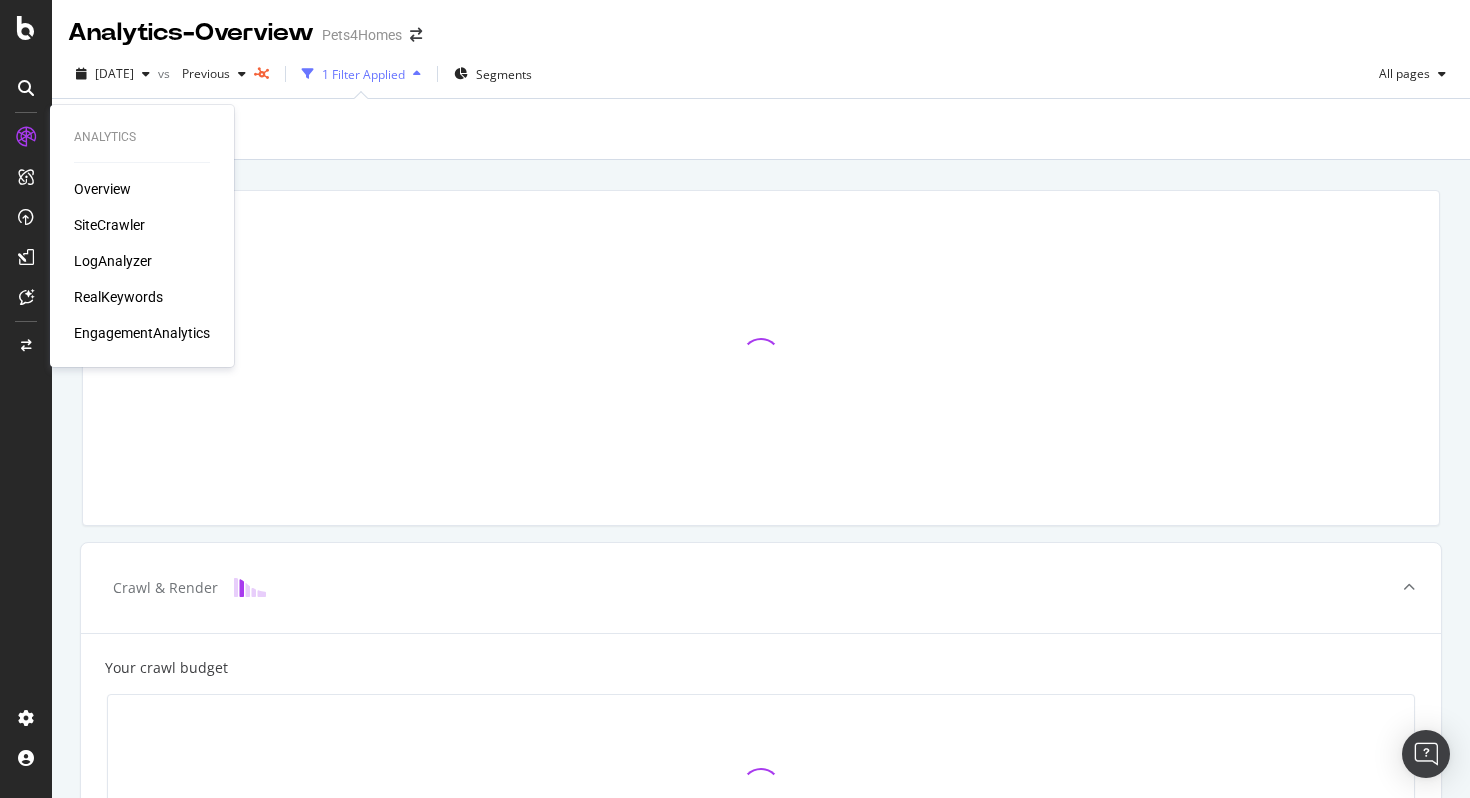 click on "SiteCrawler" at bounding box center (109, 225) 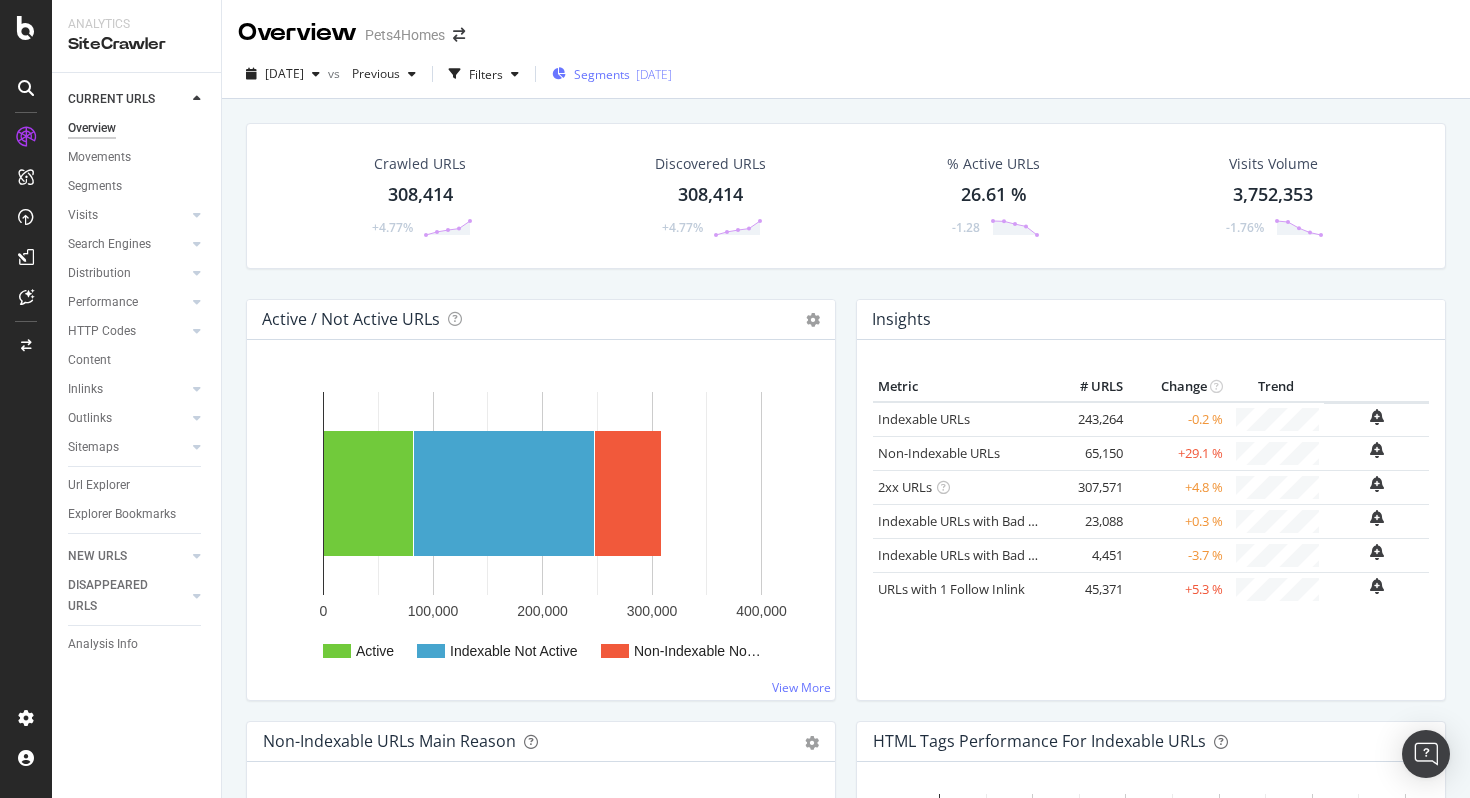 click on "Segments [DATE]" at bounding box center (612, 74) 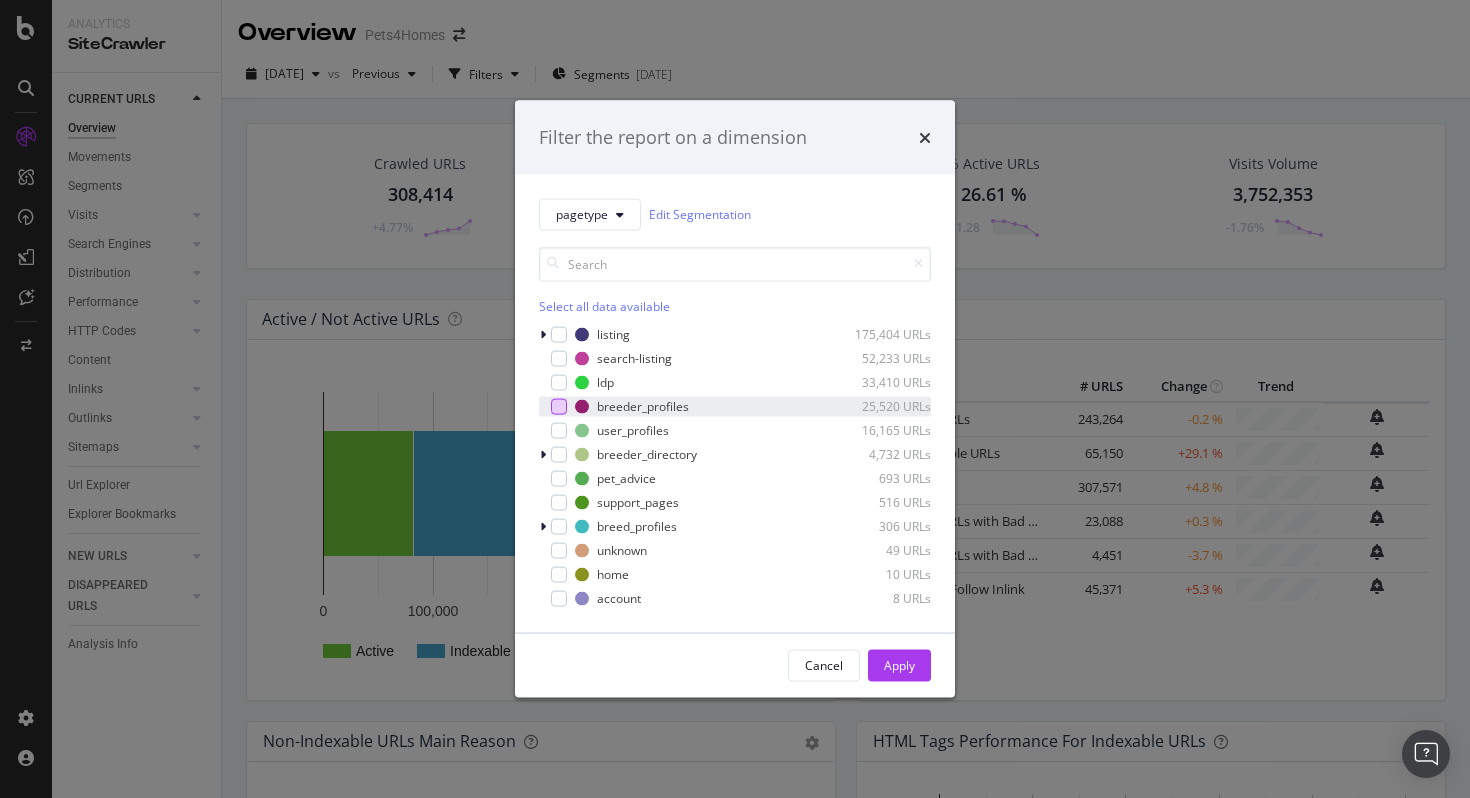 click at bounding box center [559, 406] 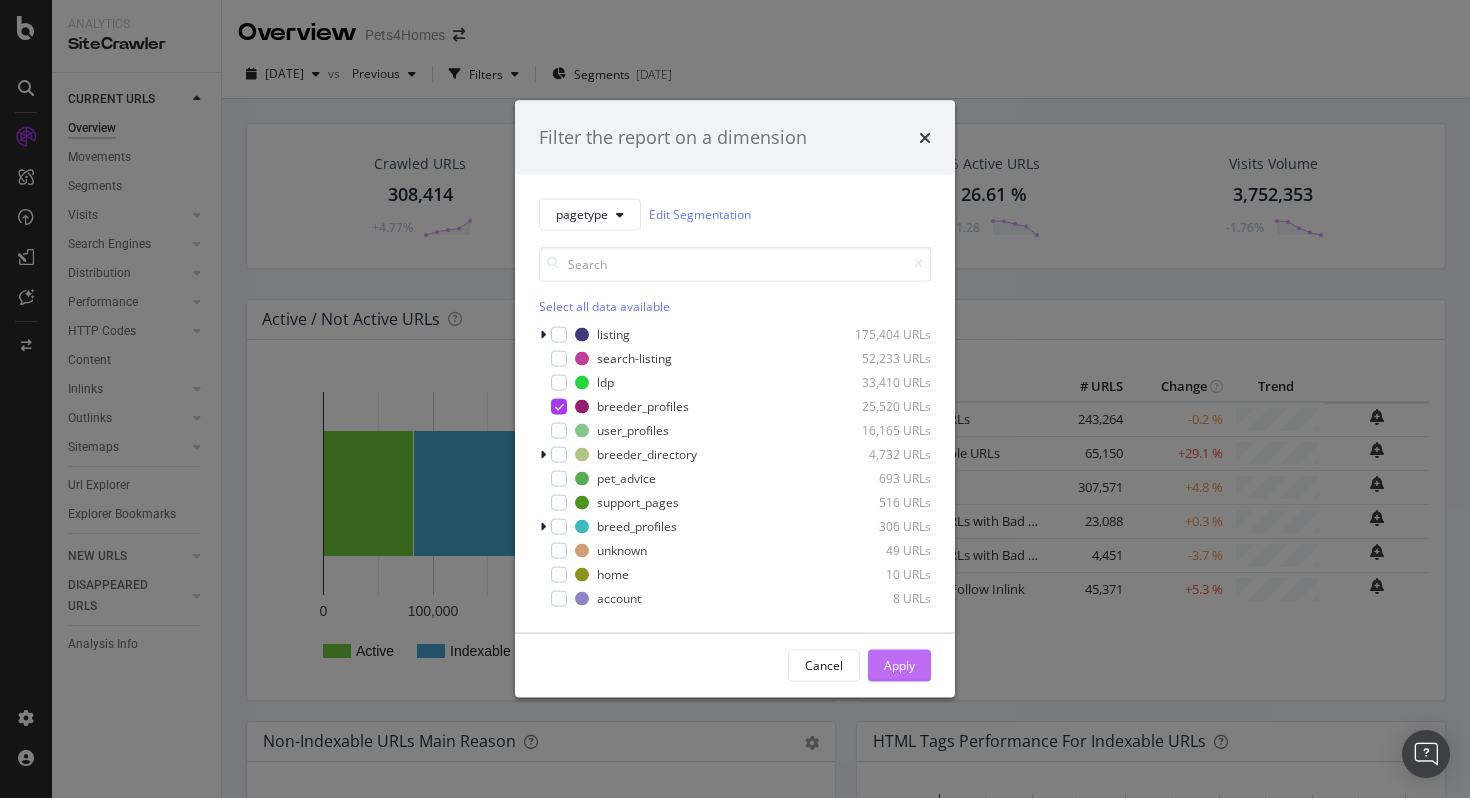 click on "Apply" at bounding box center (899, 665) 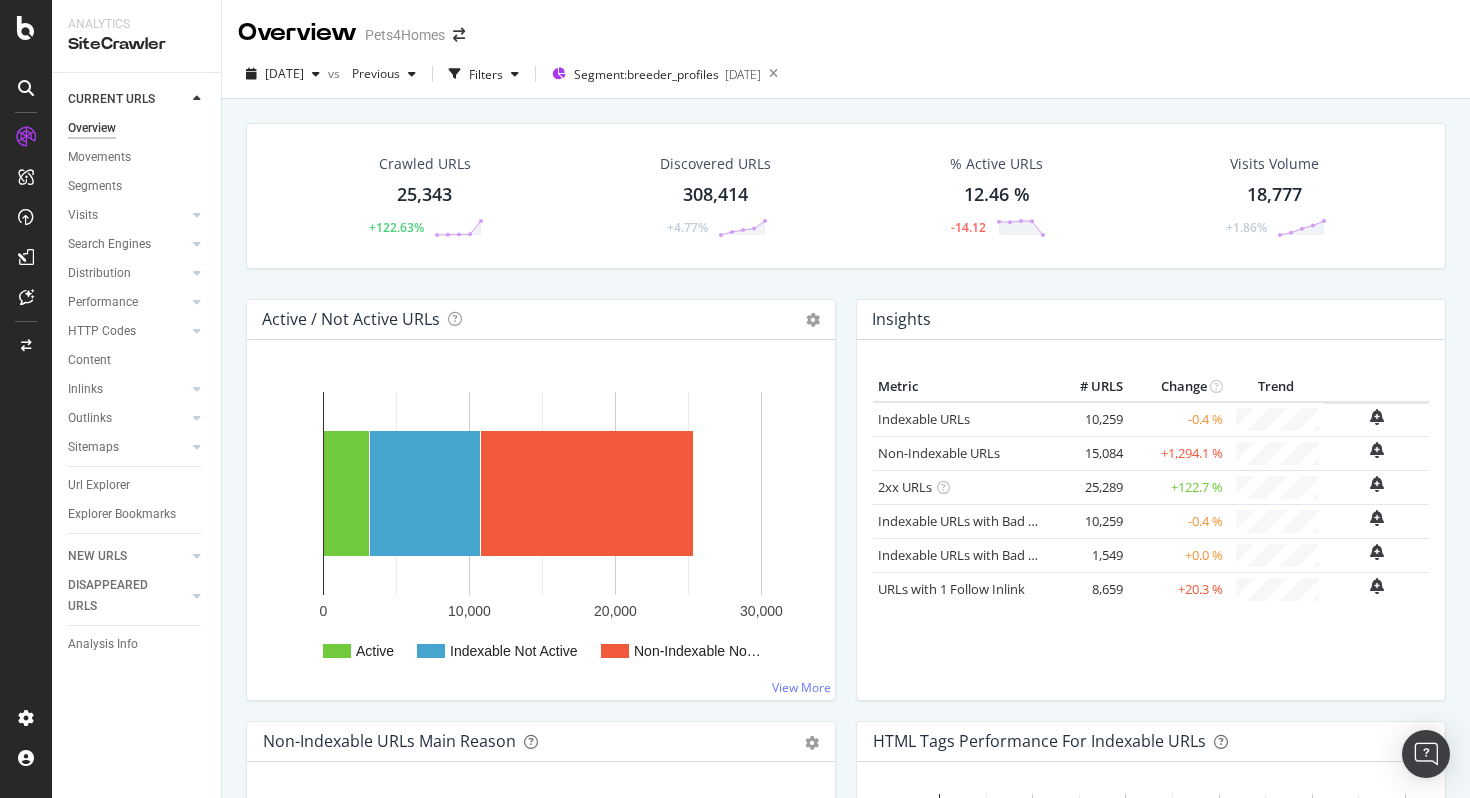 scroll, scrollTop: 32, scrollLeft: 0, axis: vertical 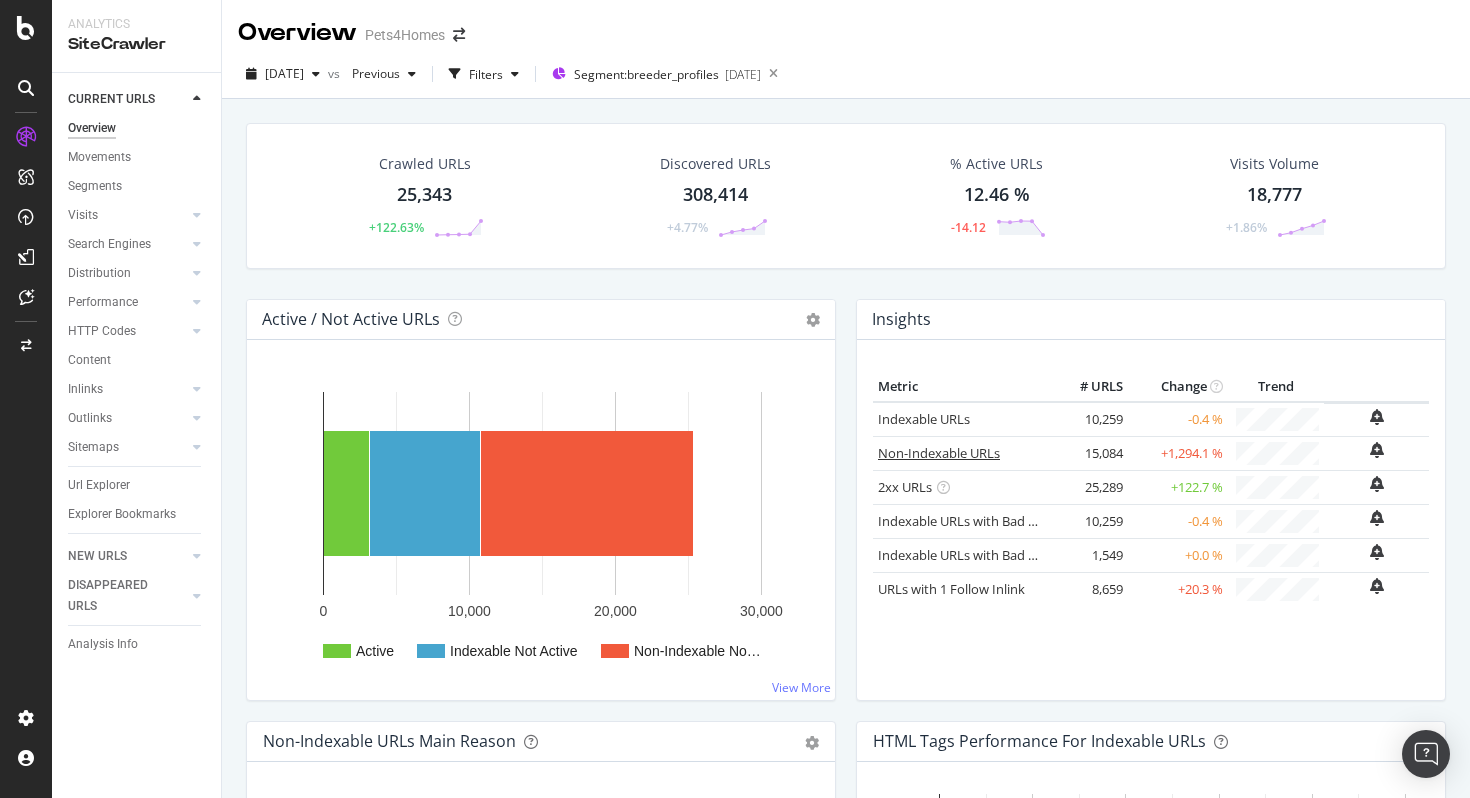 click on "Non-Indexable URLs" at bounding box center (939, 453) 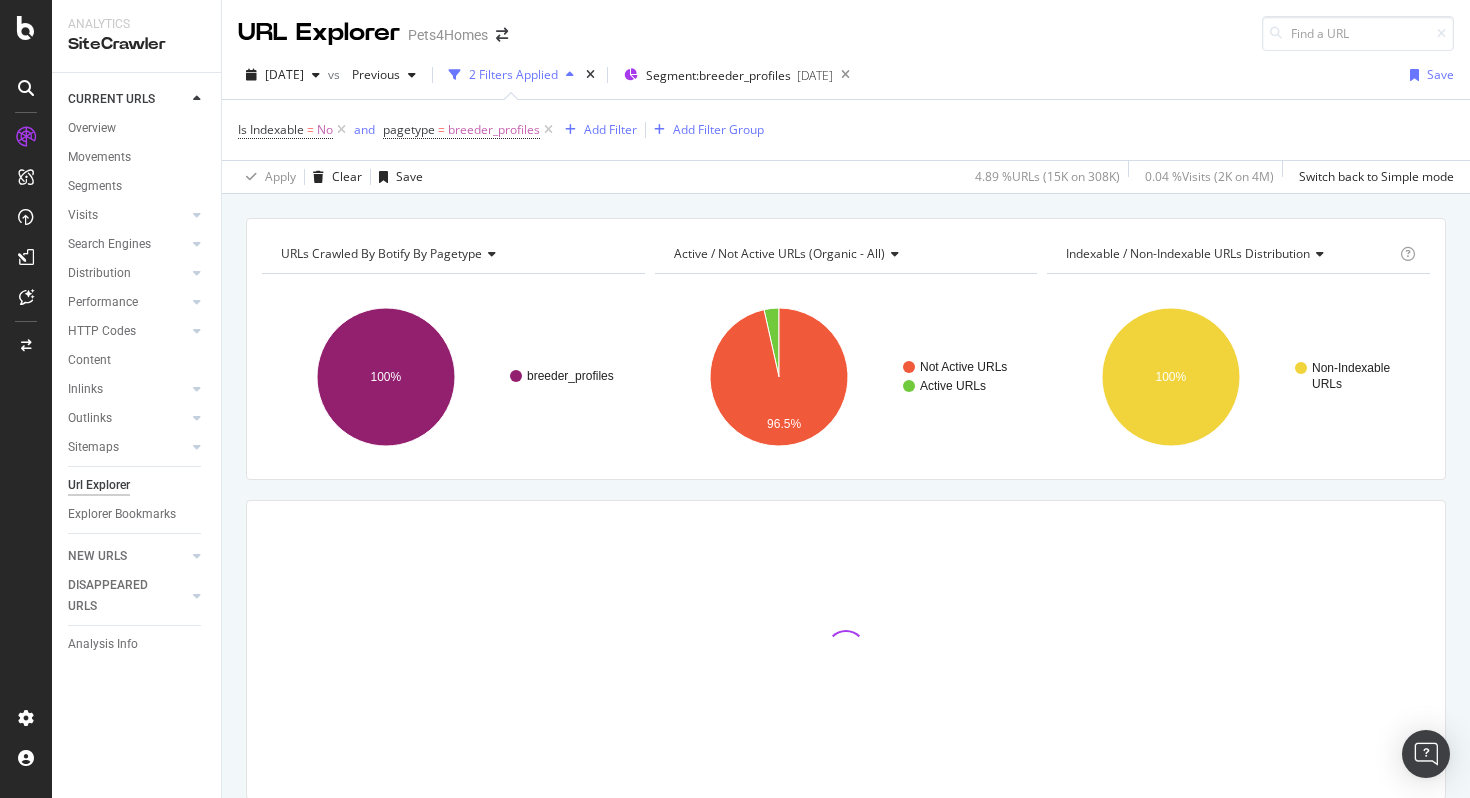 scroll, scrollTop: 42, scrollLeft: 0, axis: vertical 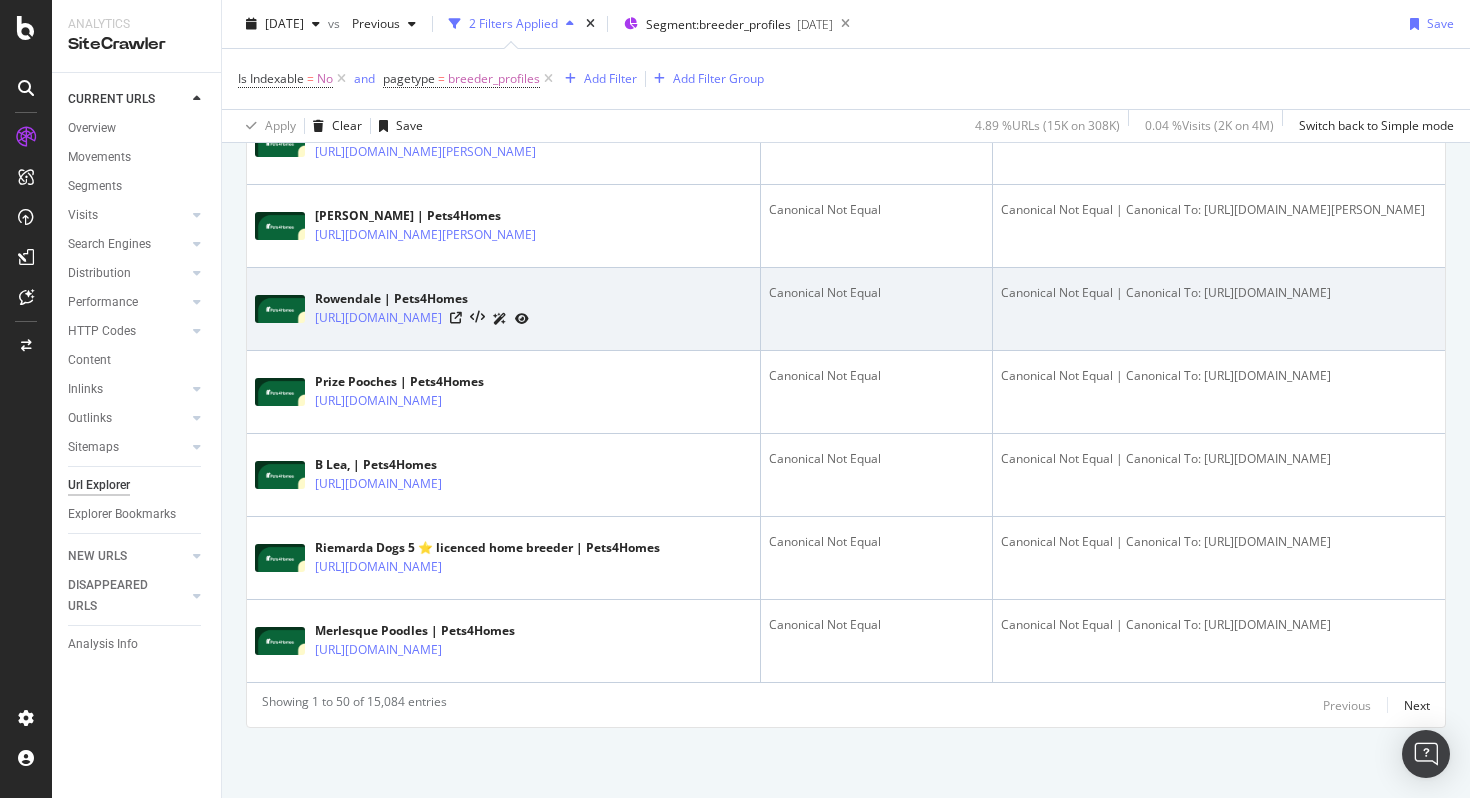 drag, startPoint x: 1185, startPoint y: 575, endPoint x: 1034, endPoint y: 541, distance: 154.78049 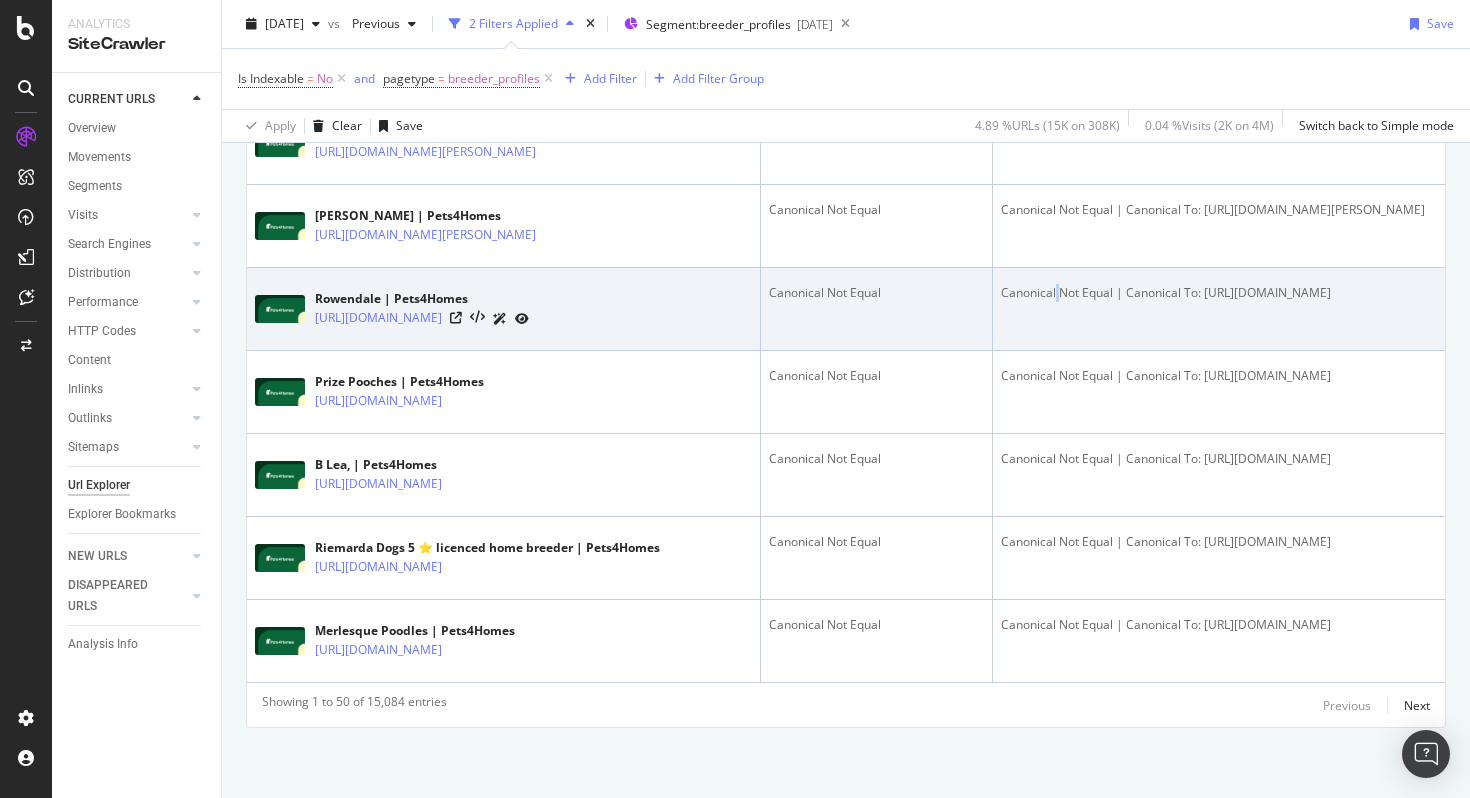 click on "Canonical Not Equal | Canonical To: [URL][DOMAIN_NAME]" at bounding box center (1219, 293) 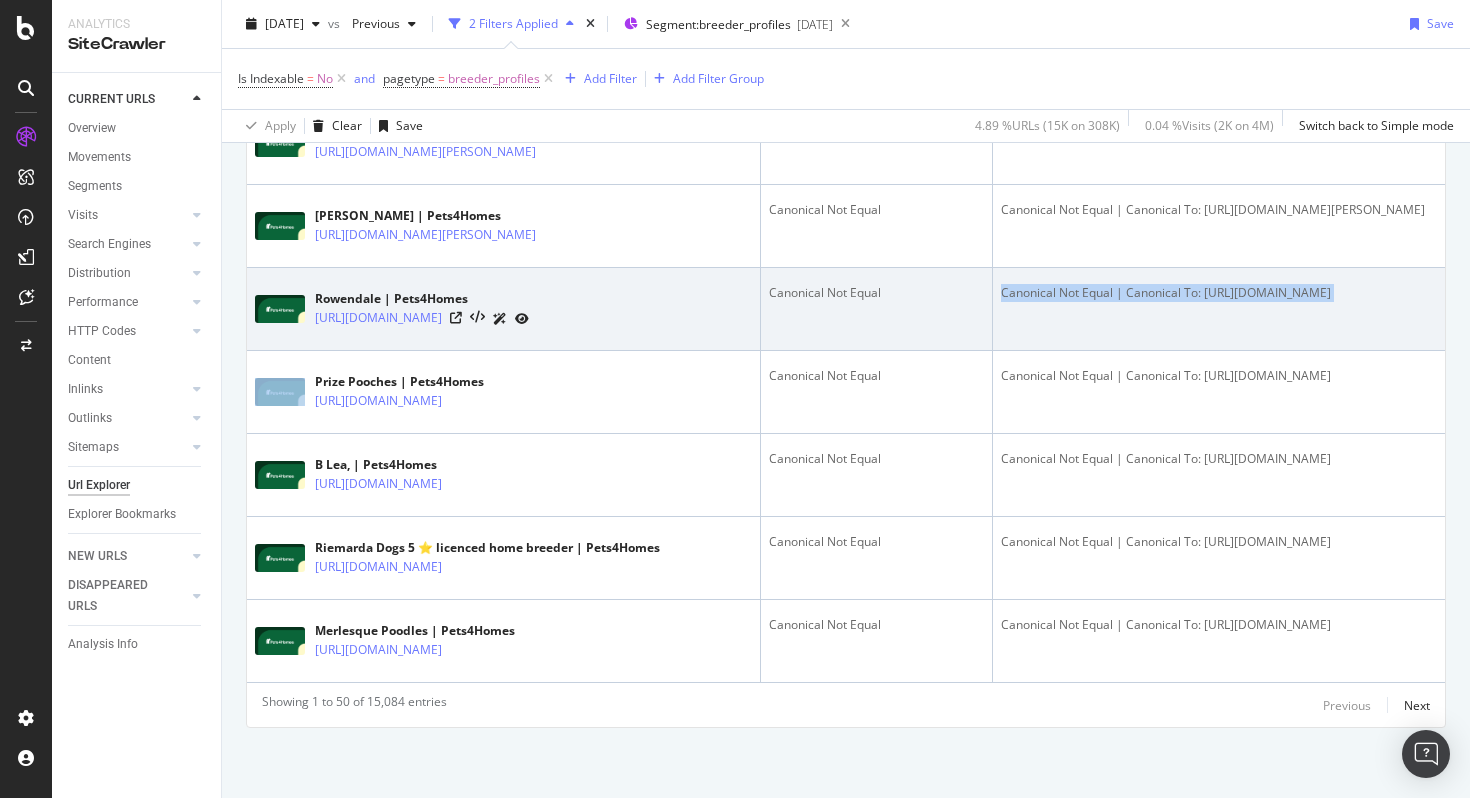 click on "Canonical Not Equal | Canonical To: [URL][DOMAIN_NAME]" at bounding box center (1219, 293) 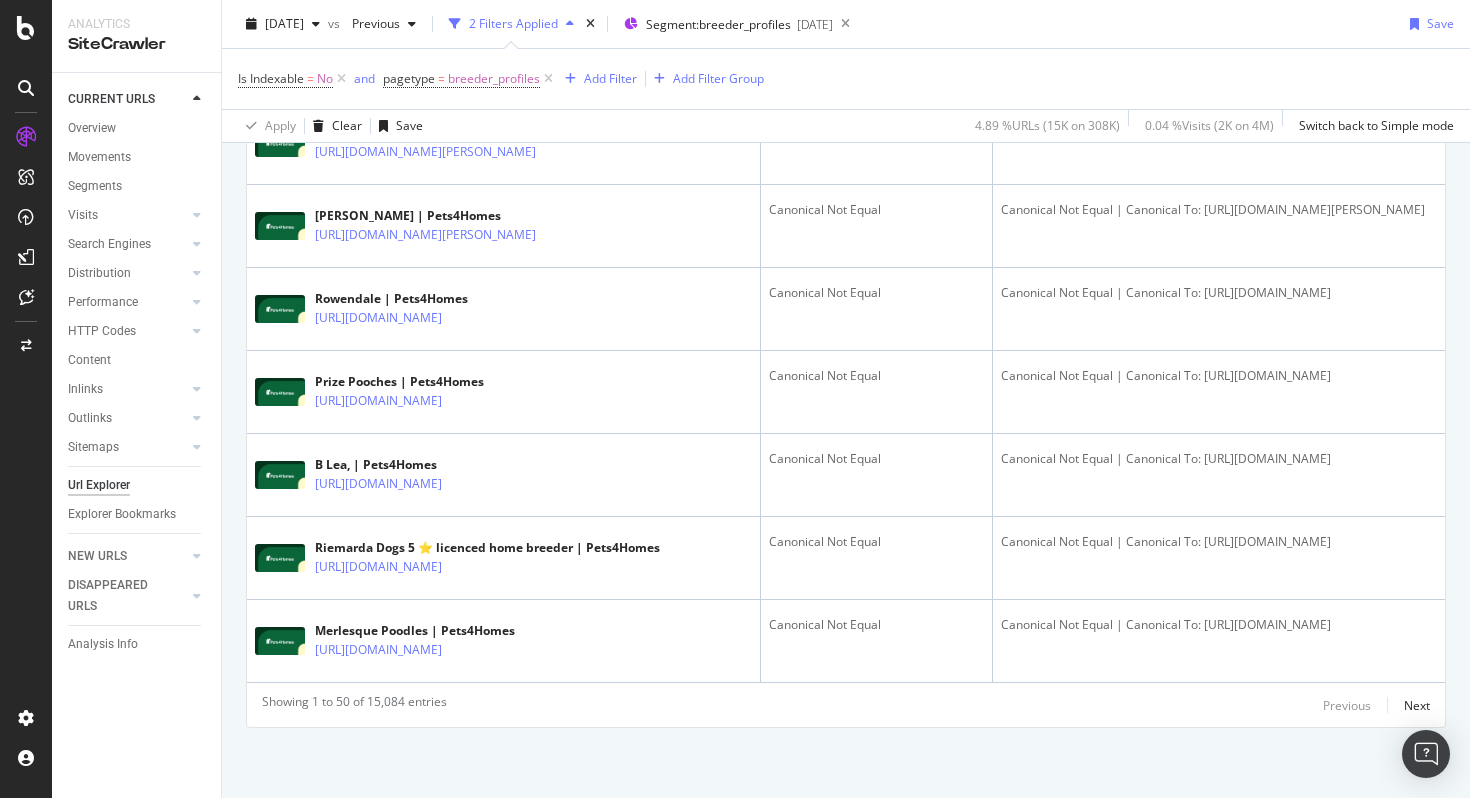 scroll, scrollTop: 5076, scrollLeft: 0, axis: vertical 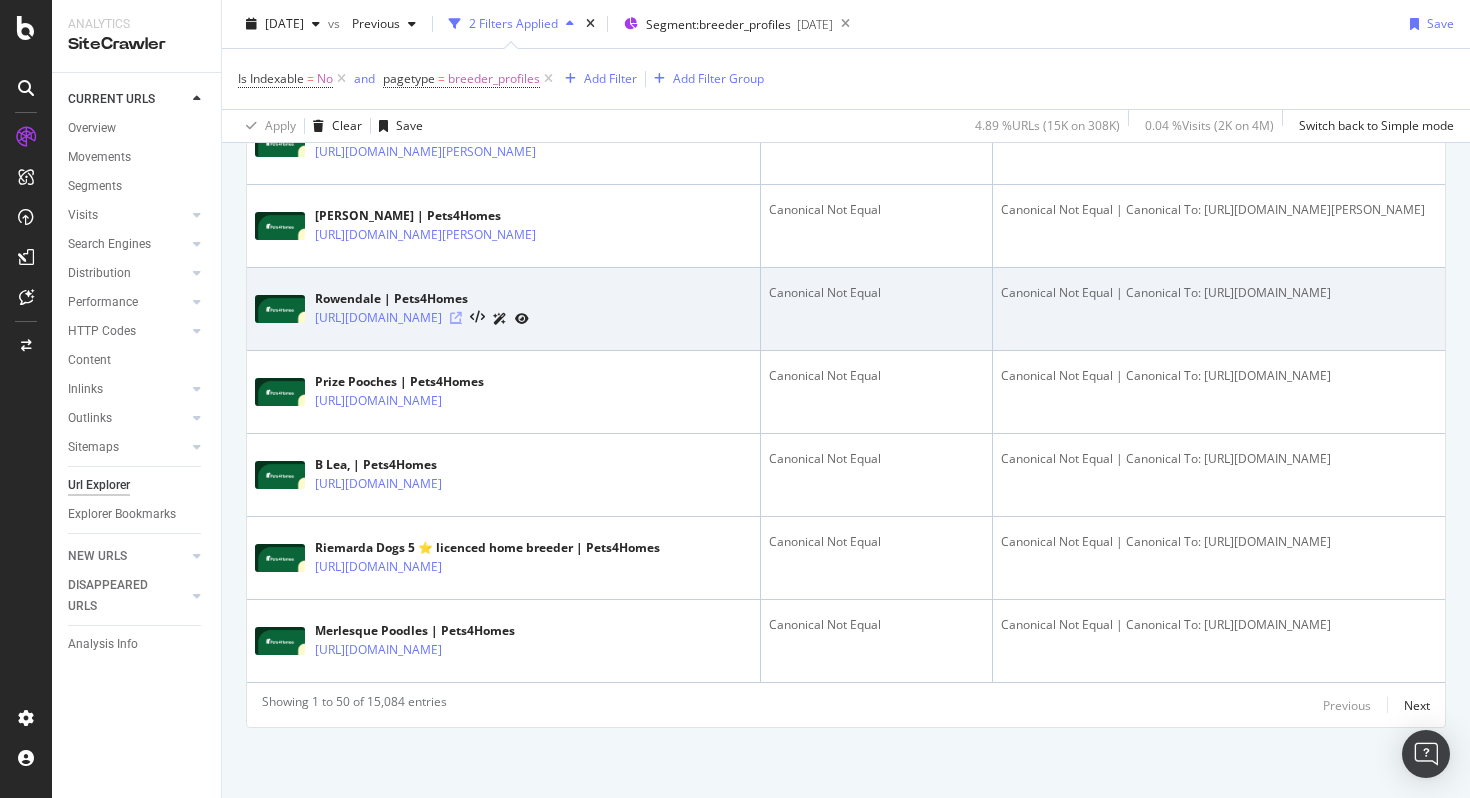 click at bounding box center (456, 318) 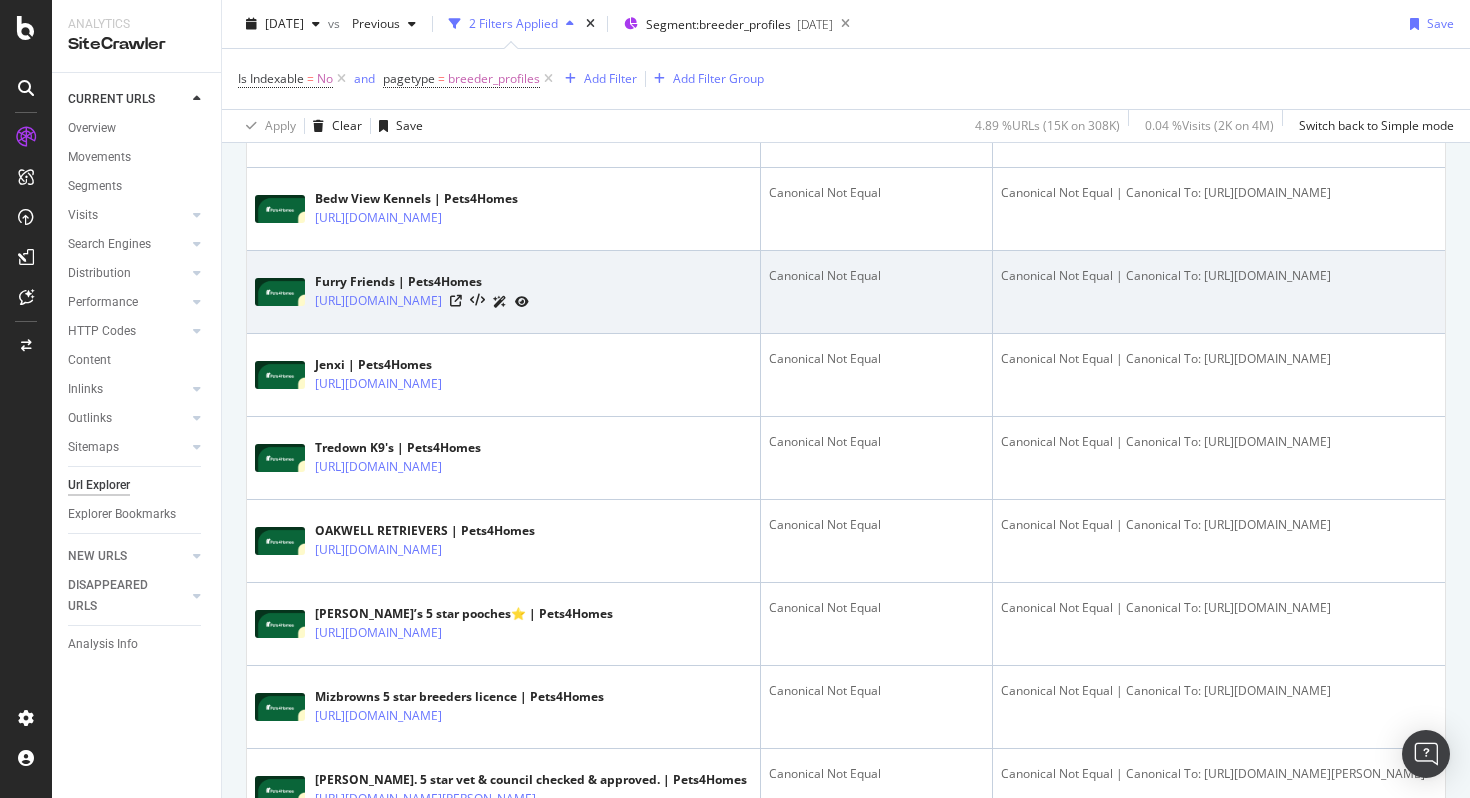 scroll, scrollTop: 643, scrollLeft: 0, axis: vertical 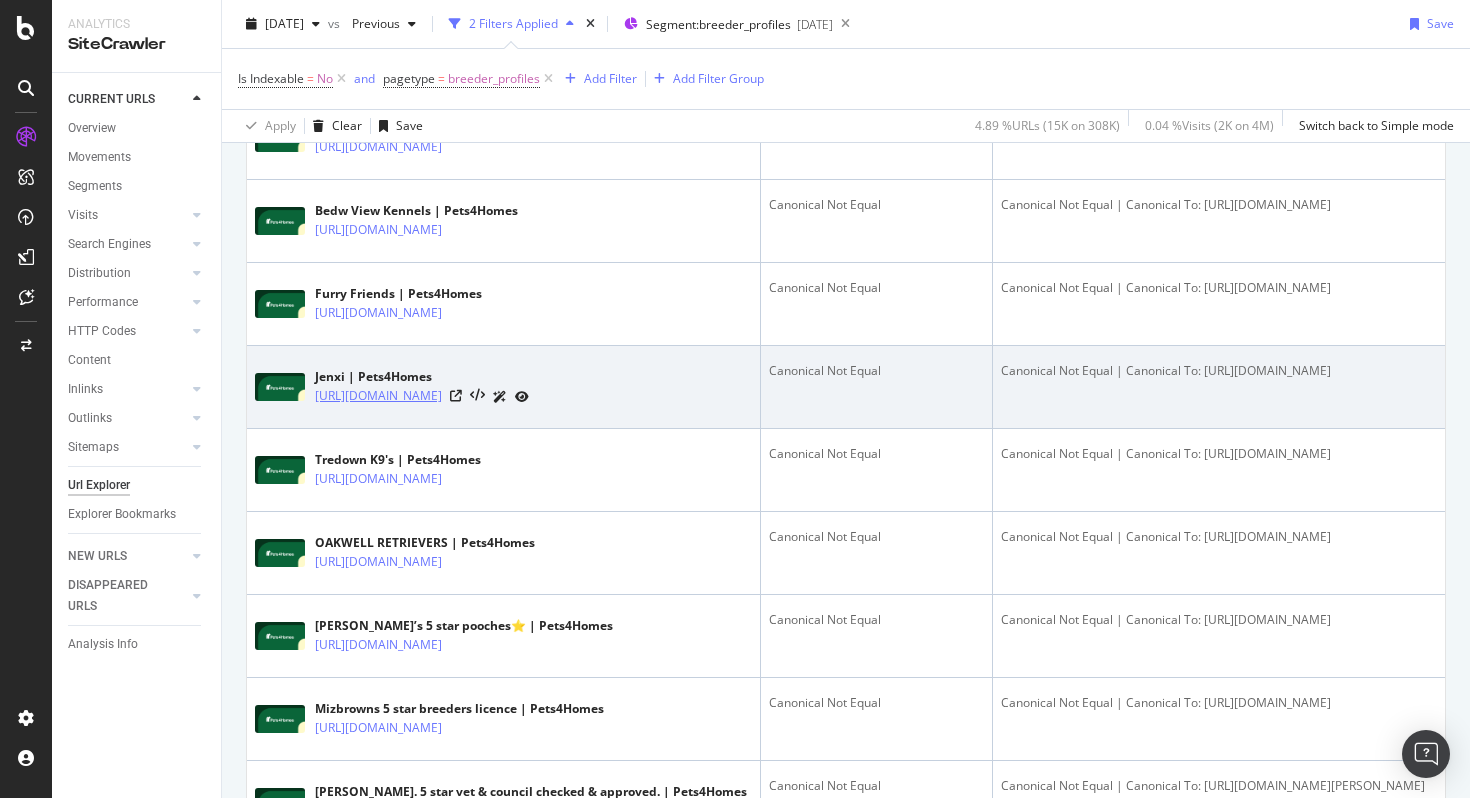 drag, startPoint x: 661, startPoint y: 529, endPoint x: 471, endPoint y: 525, distance: 190.0421 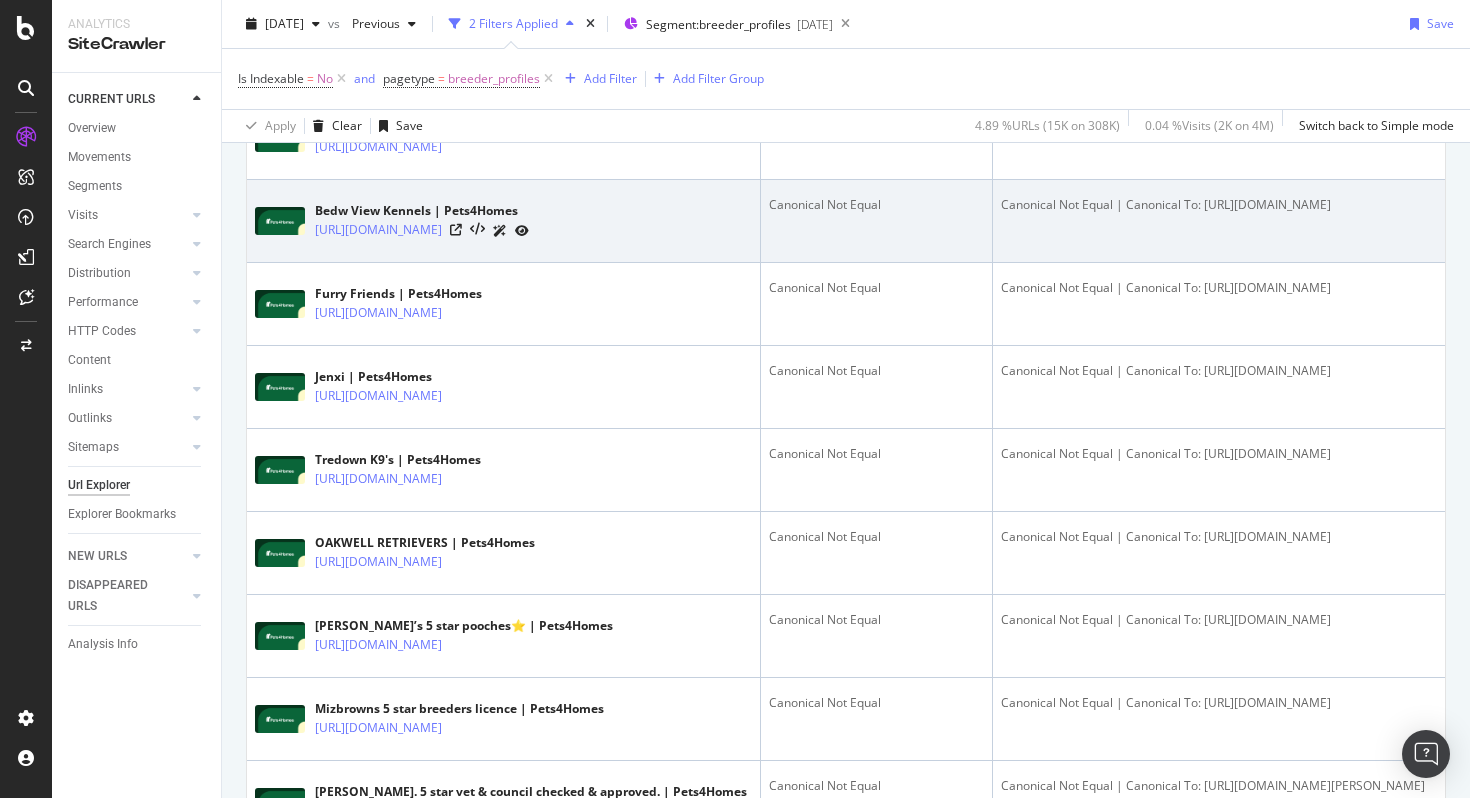 copy on "?pmg_source=breeder_directory" 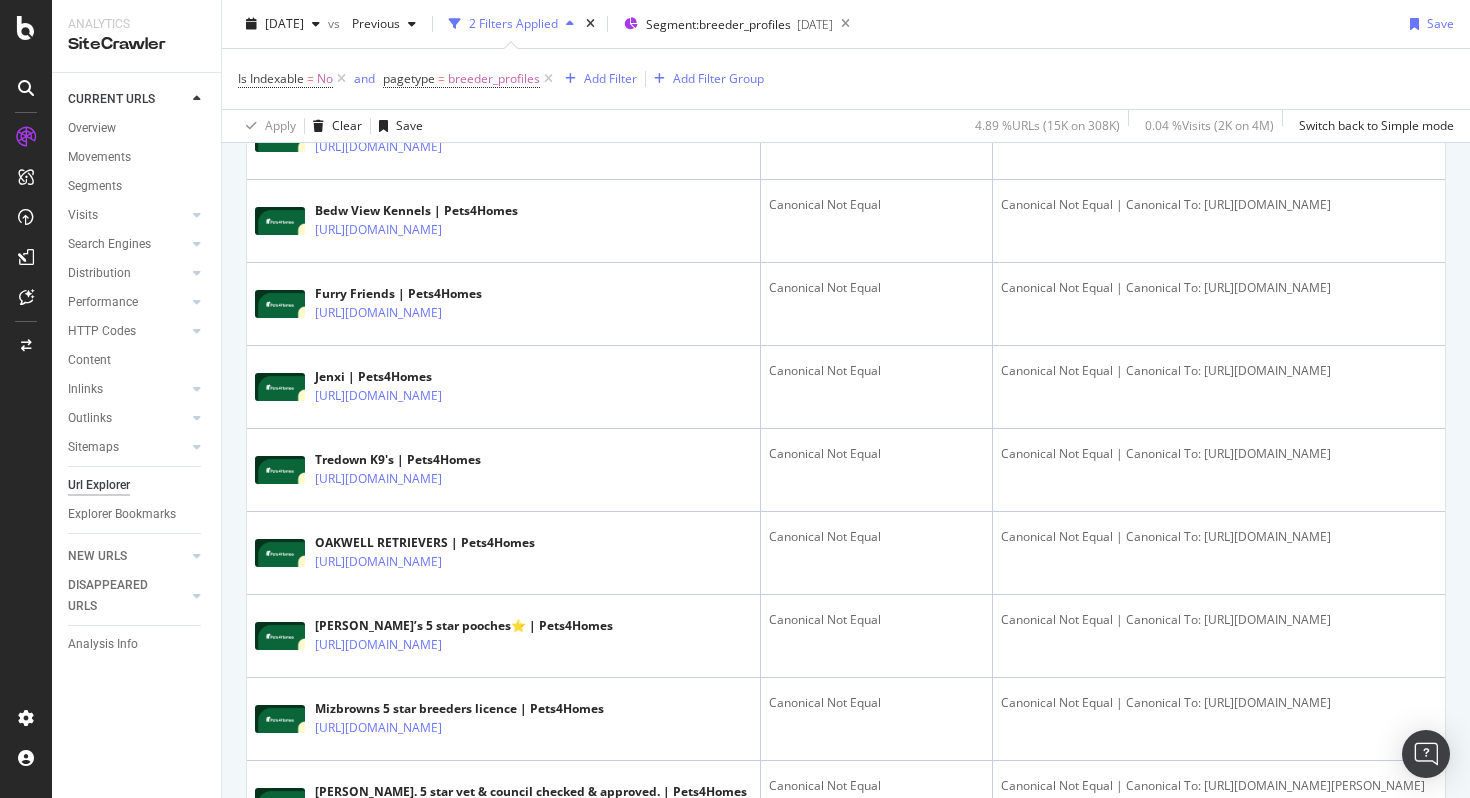 click at bounding box center (26, 137) 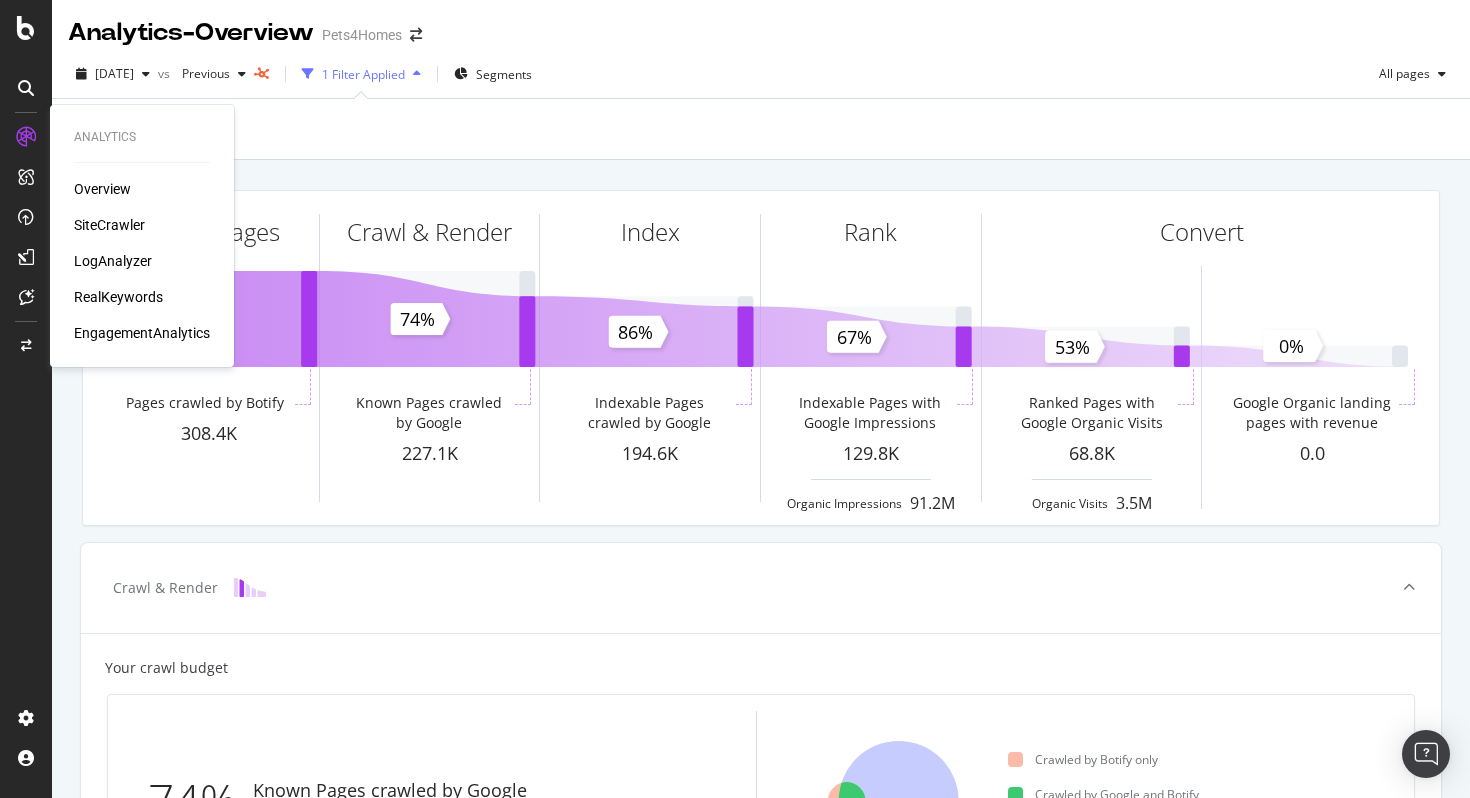 click on "SiteCrawler" at bounding box center [109, 225] 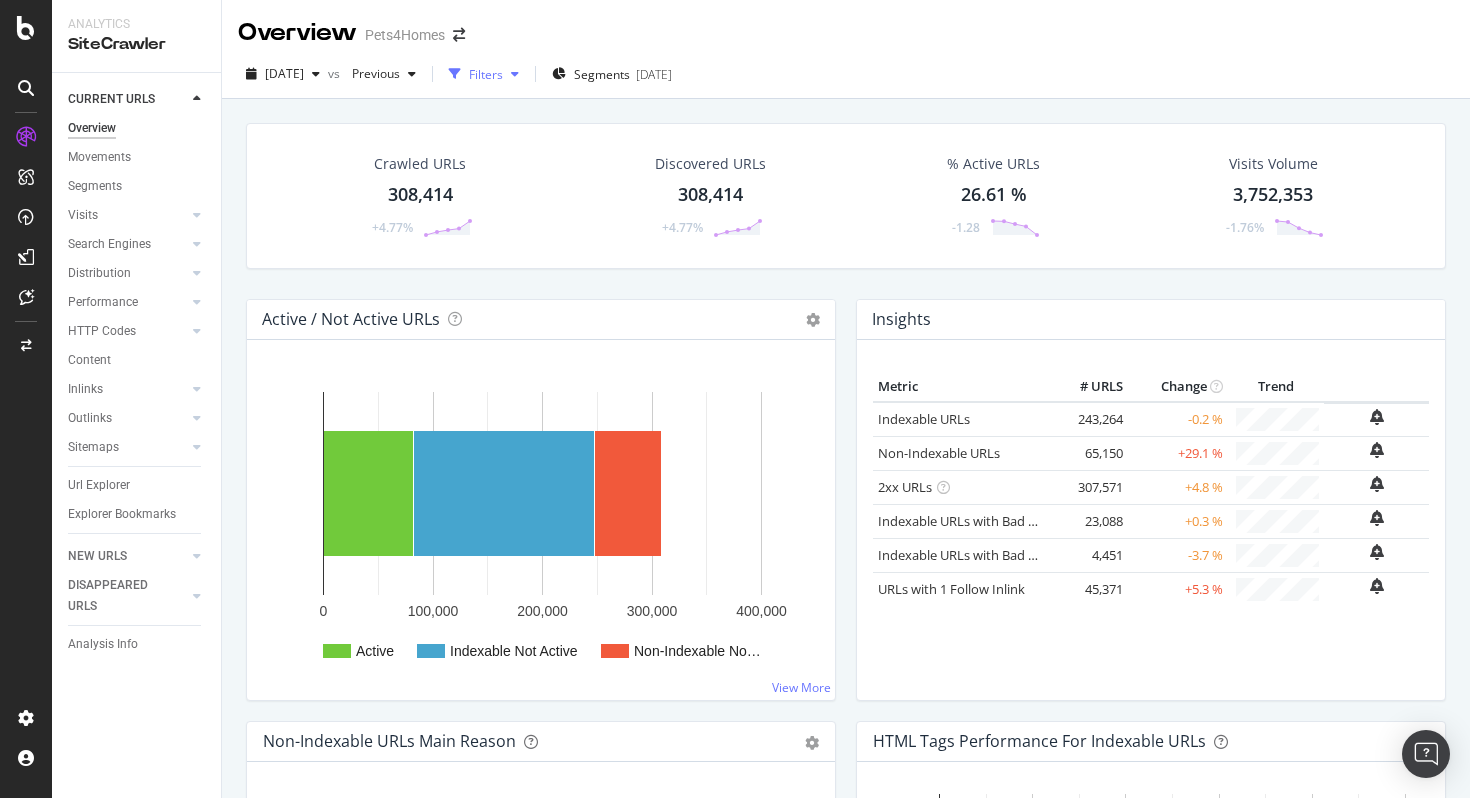 click at bounding box center [515, 74] 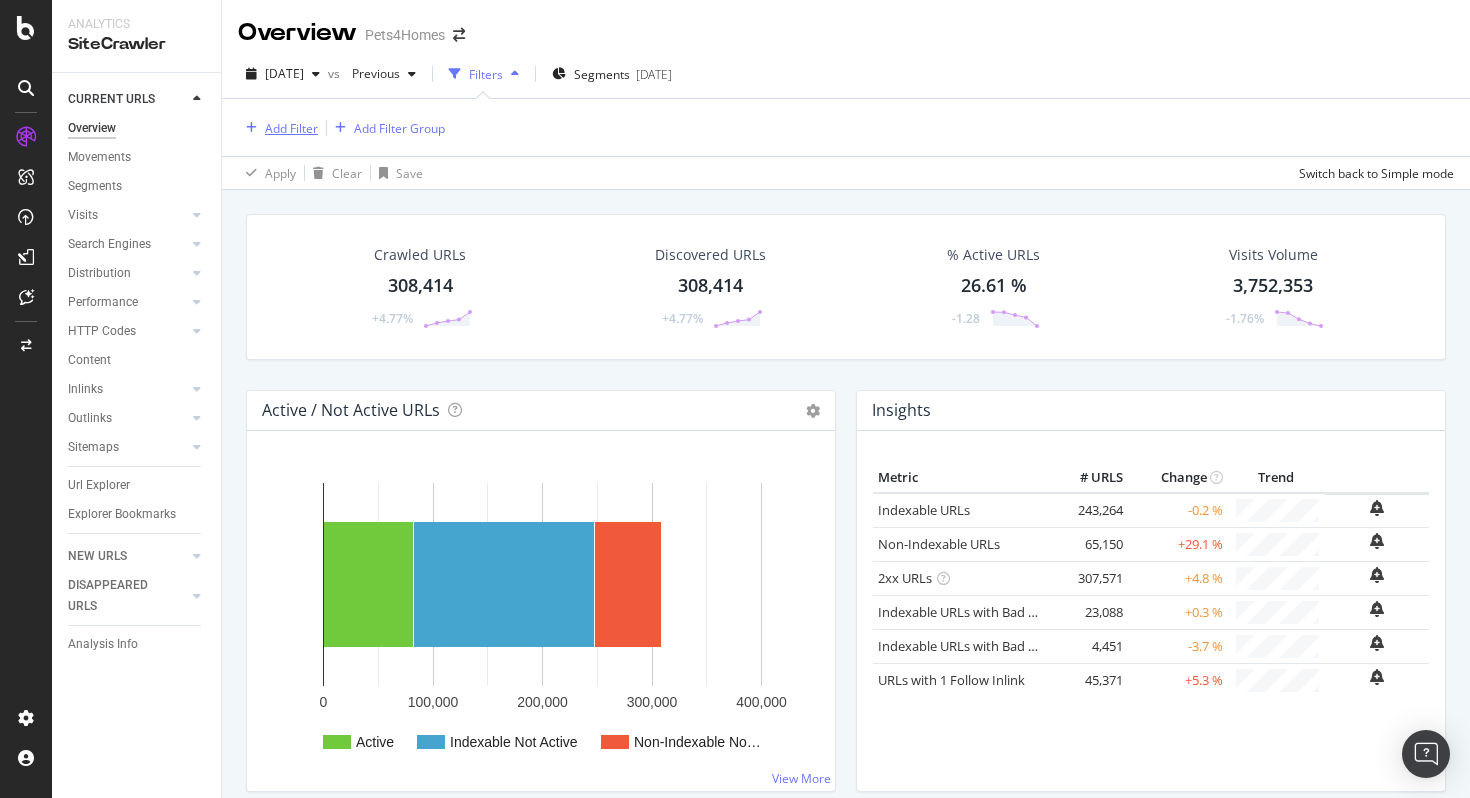 click on "Add Filter" at bounding box center (291, 128) 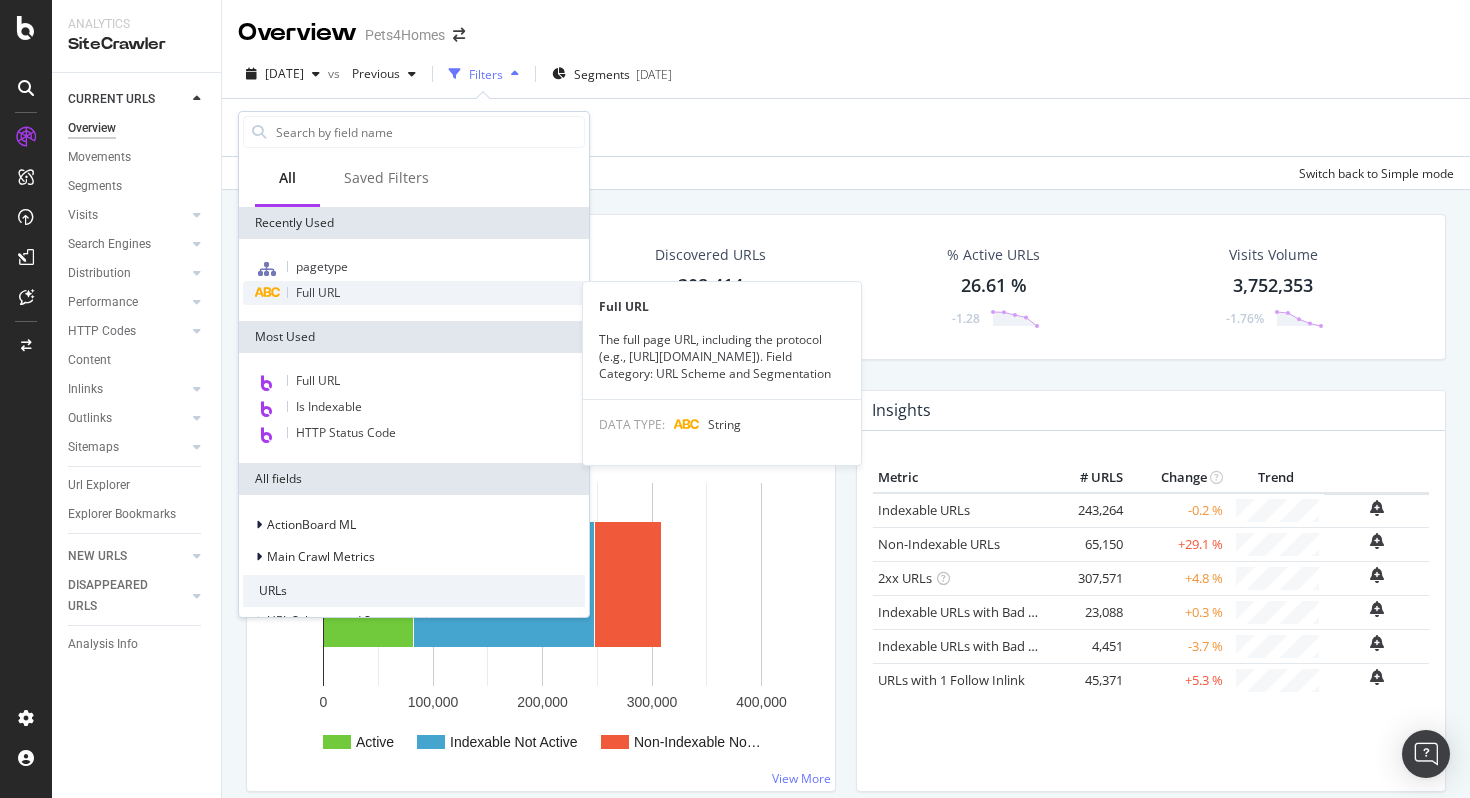 click on "Full URL" at bounding box center [318, 292] 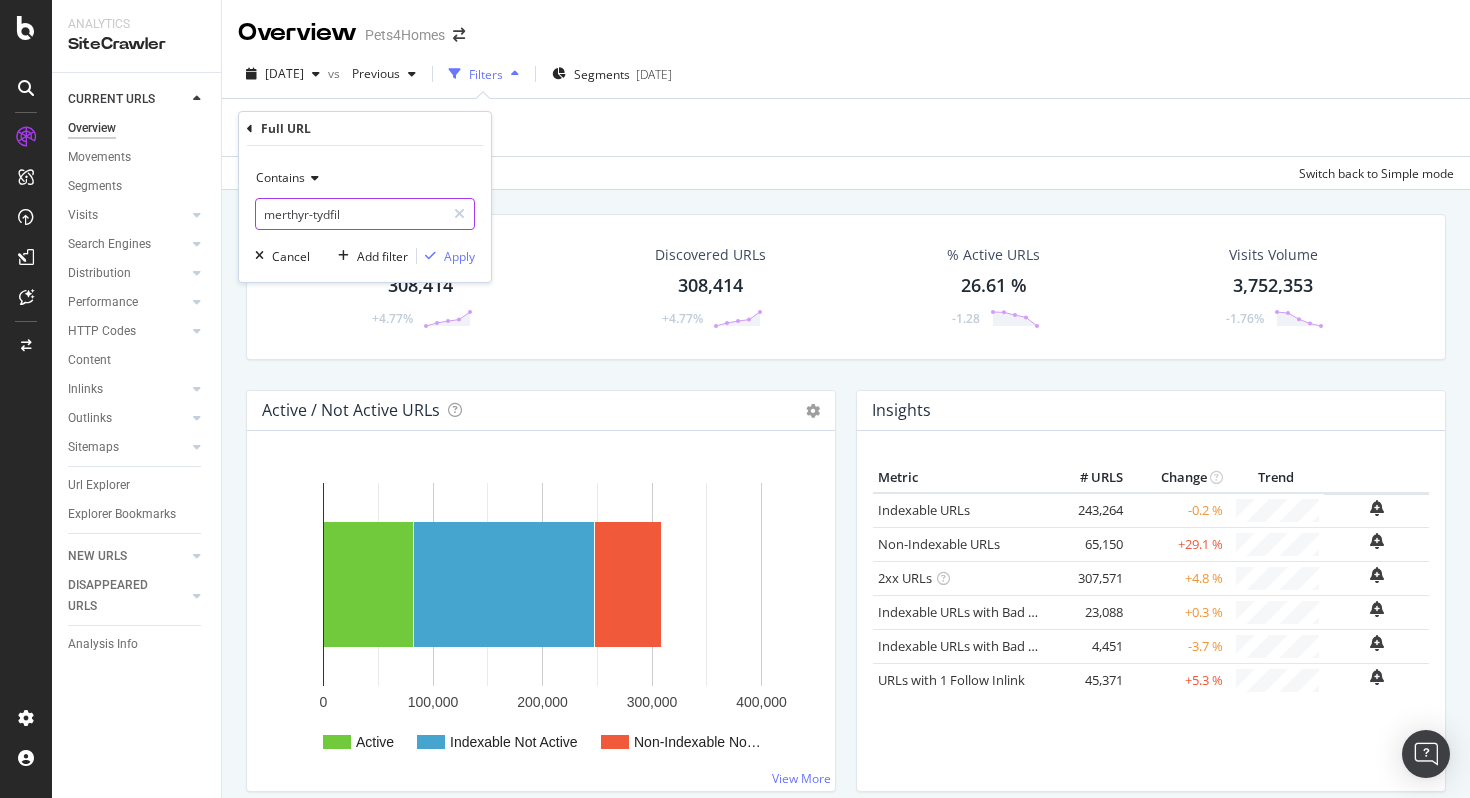 click on "merthyr-tydfil" at bounding box center [350, 214] 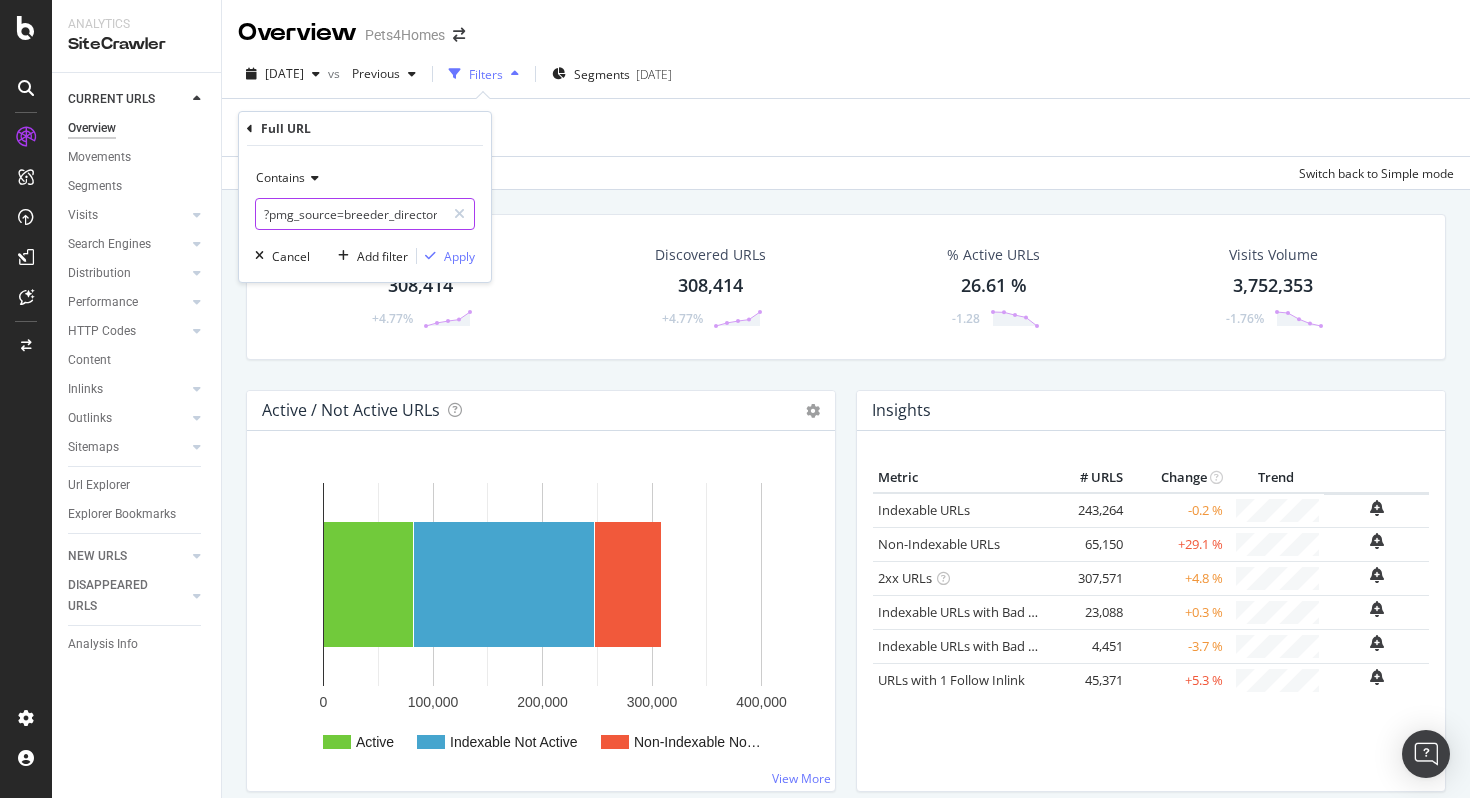 scroll, scrollTop: 0, scrollLeft: 6, axis: horizontal 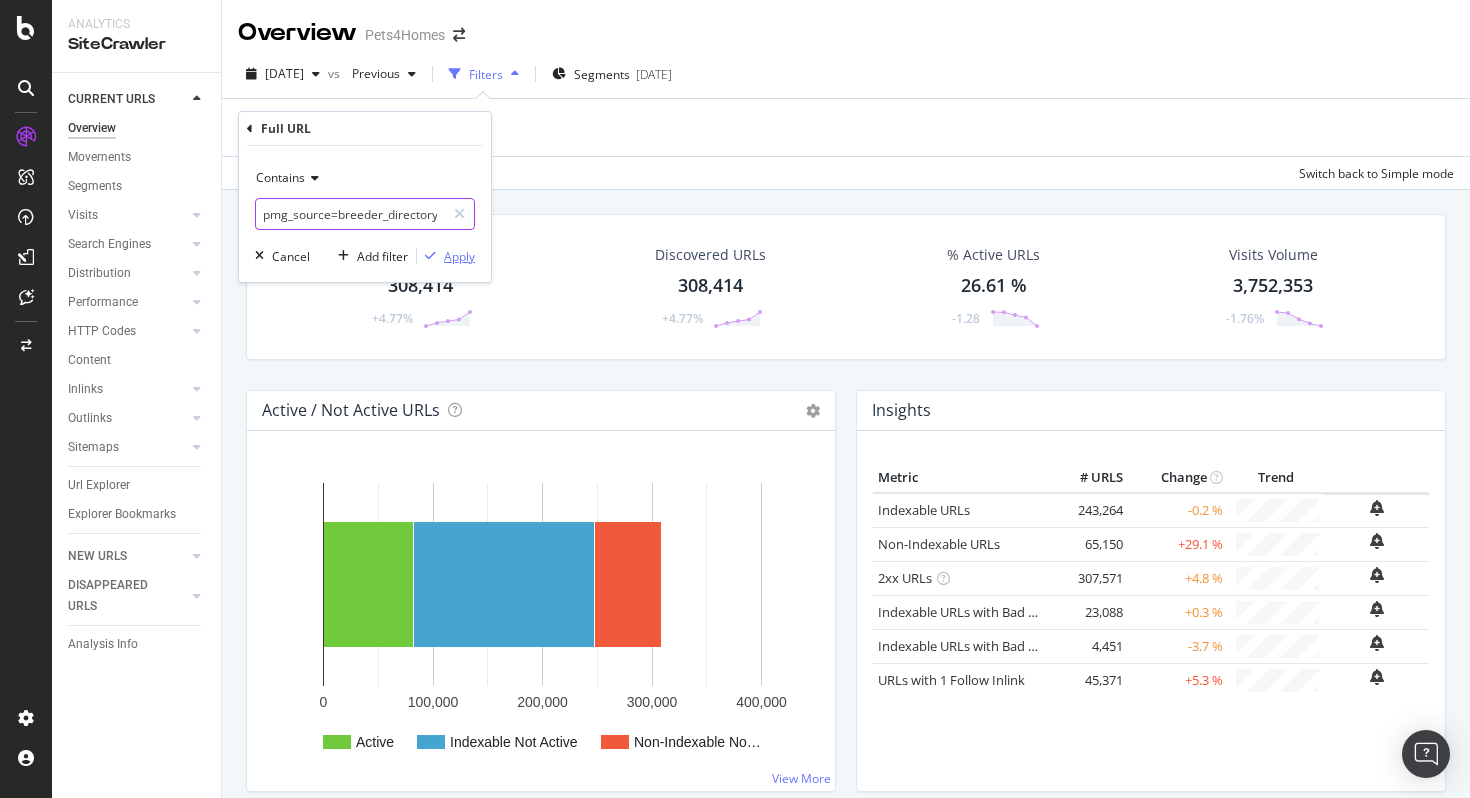 type on "?pmg_source=breeder_directory" 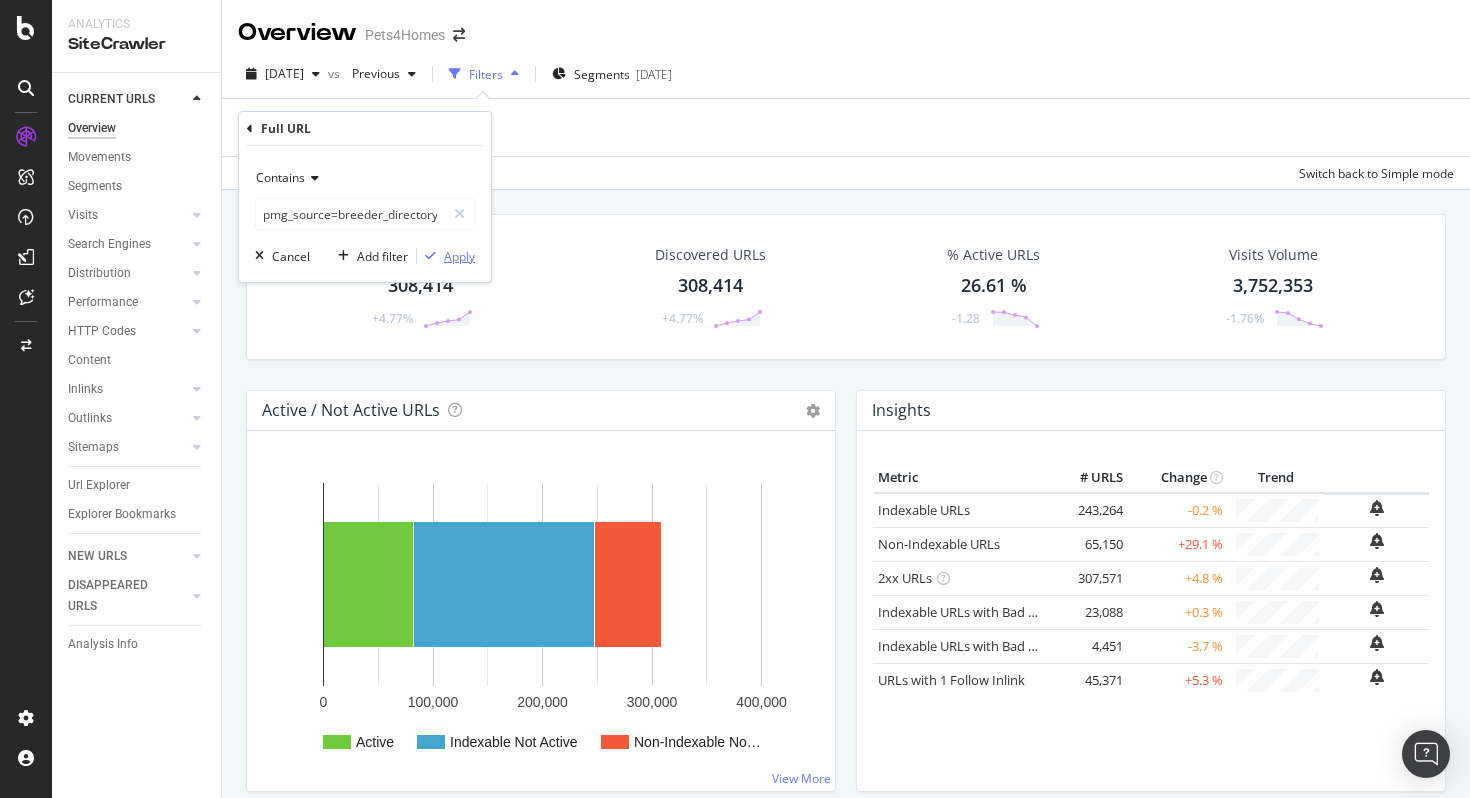 scroll, scrollTop: 0, scrollLeft: 0, axis: both 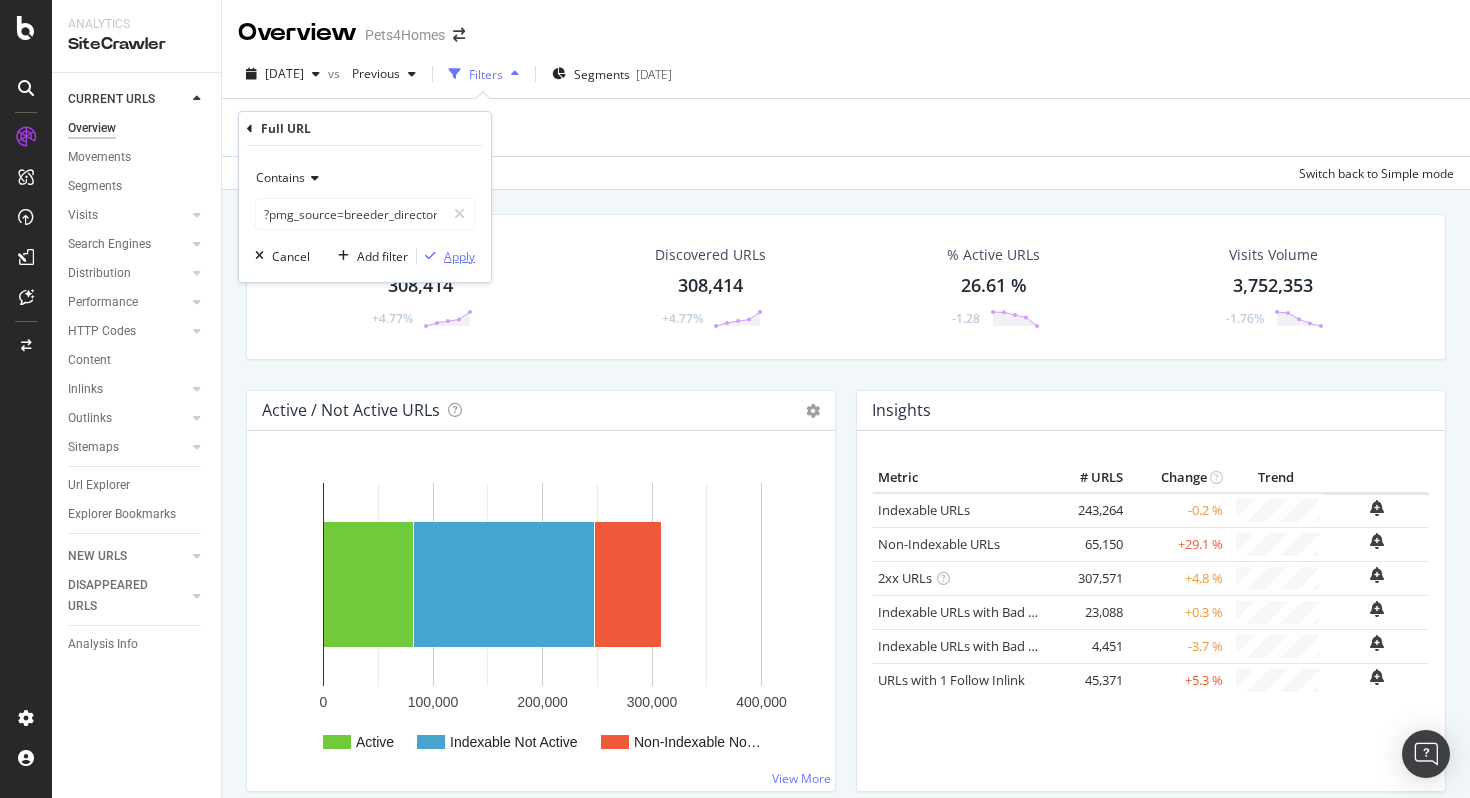 click on "Apply" at bounding box center [459, 256] 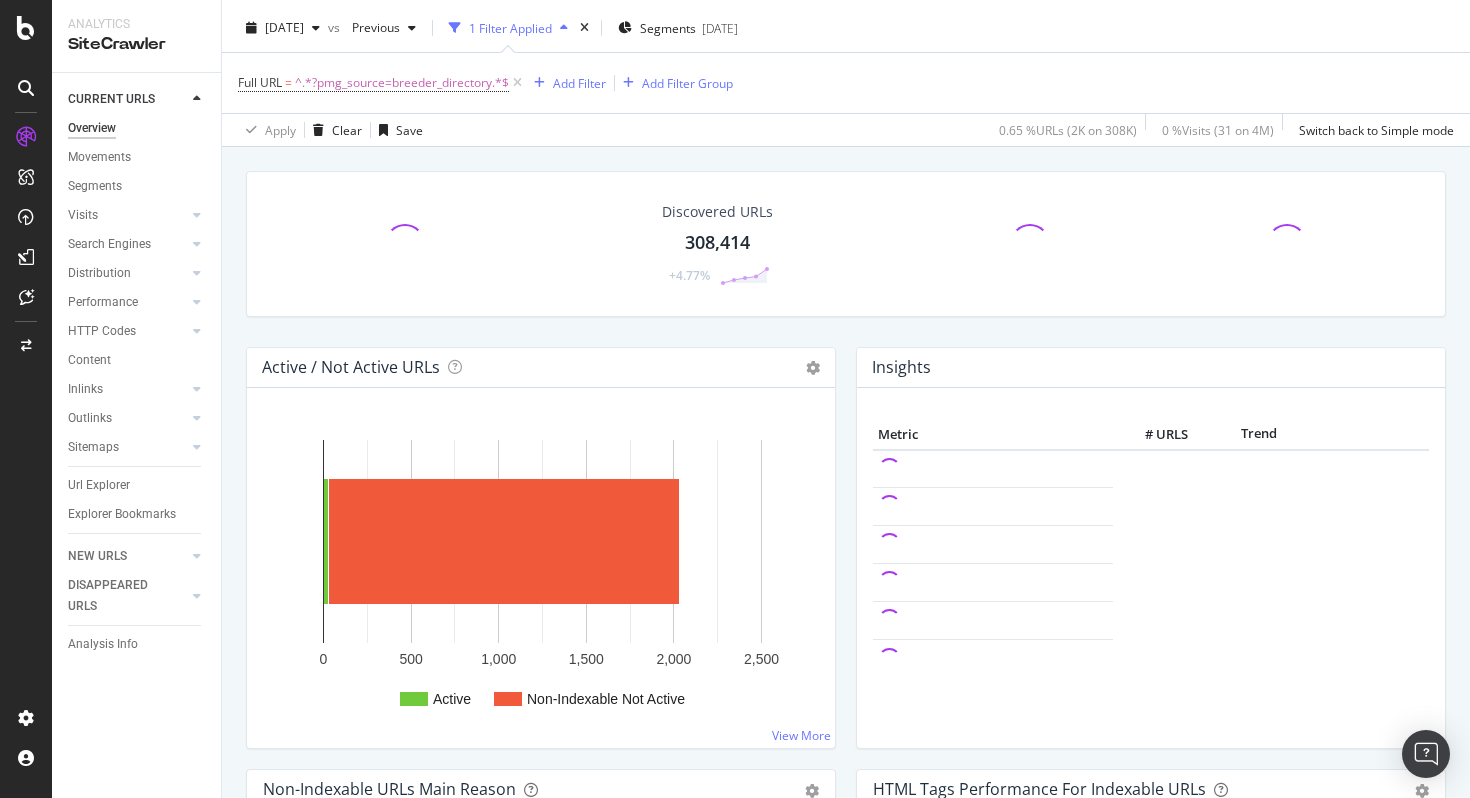 scroll, scrollTop: 0, scrollLeft: 0, axis: both 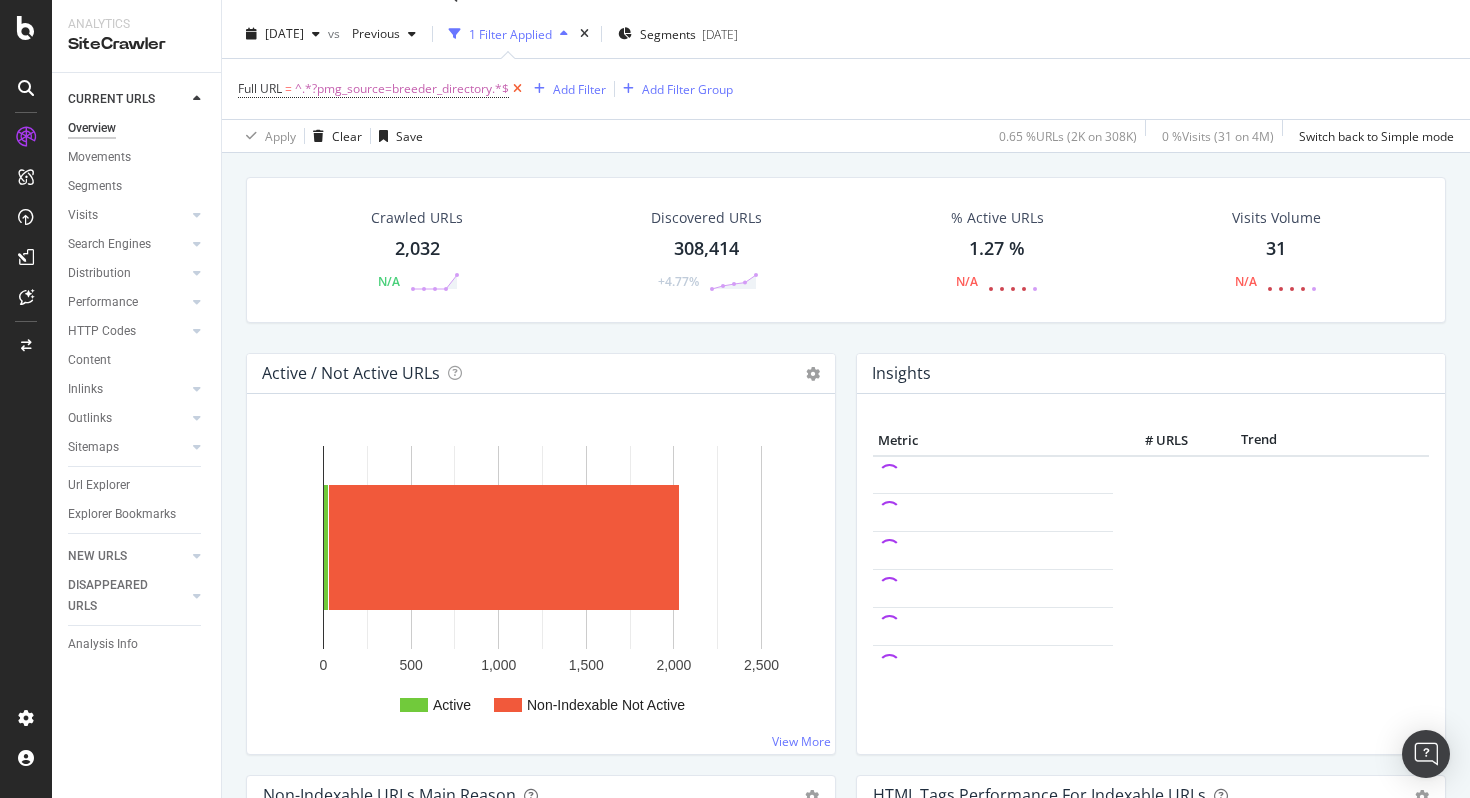 click at bounding box center (517, 89) 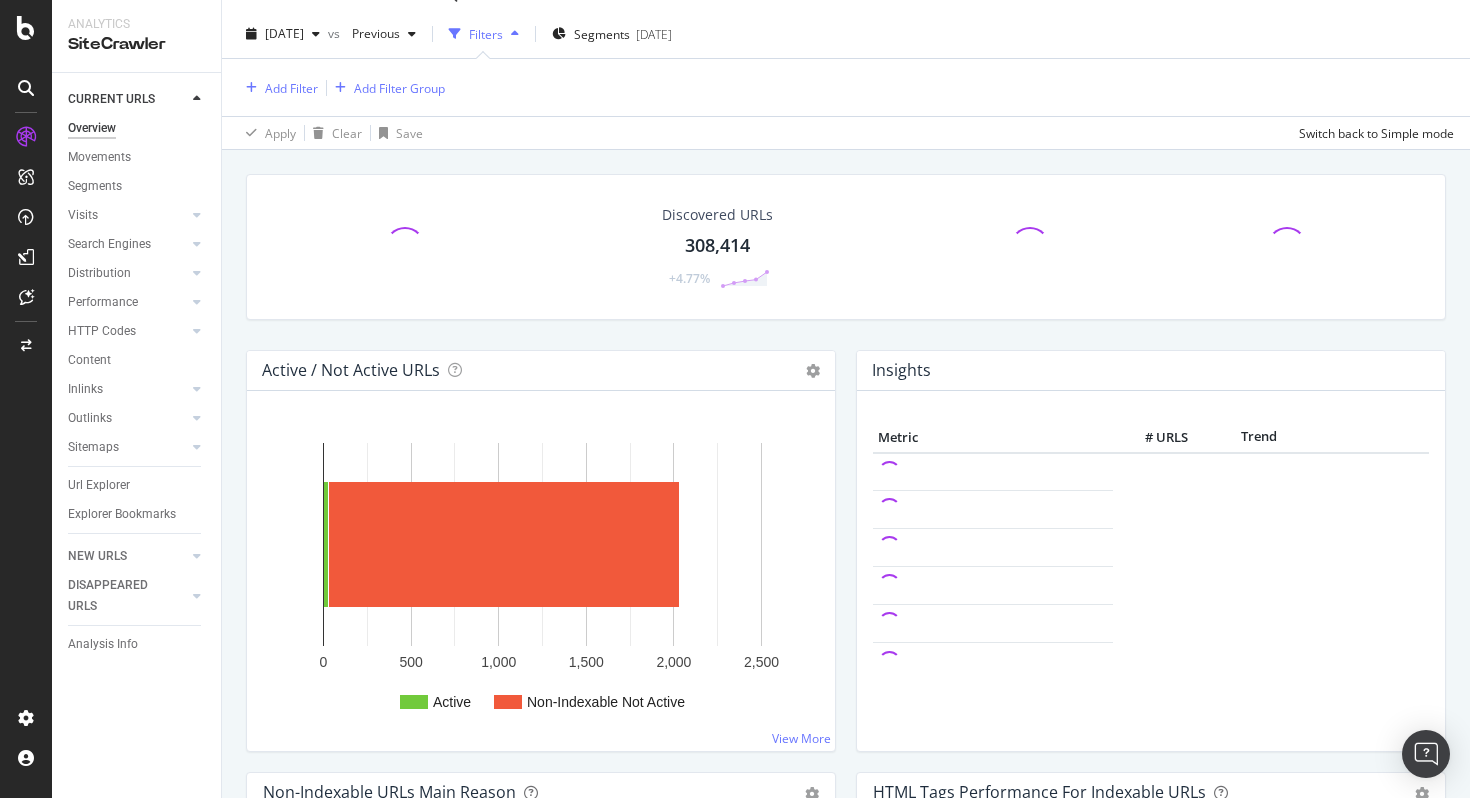 scroll, scrollTop: 0, scrollLeft: 0, axis: both 